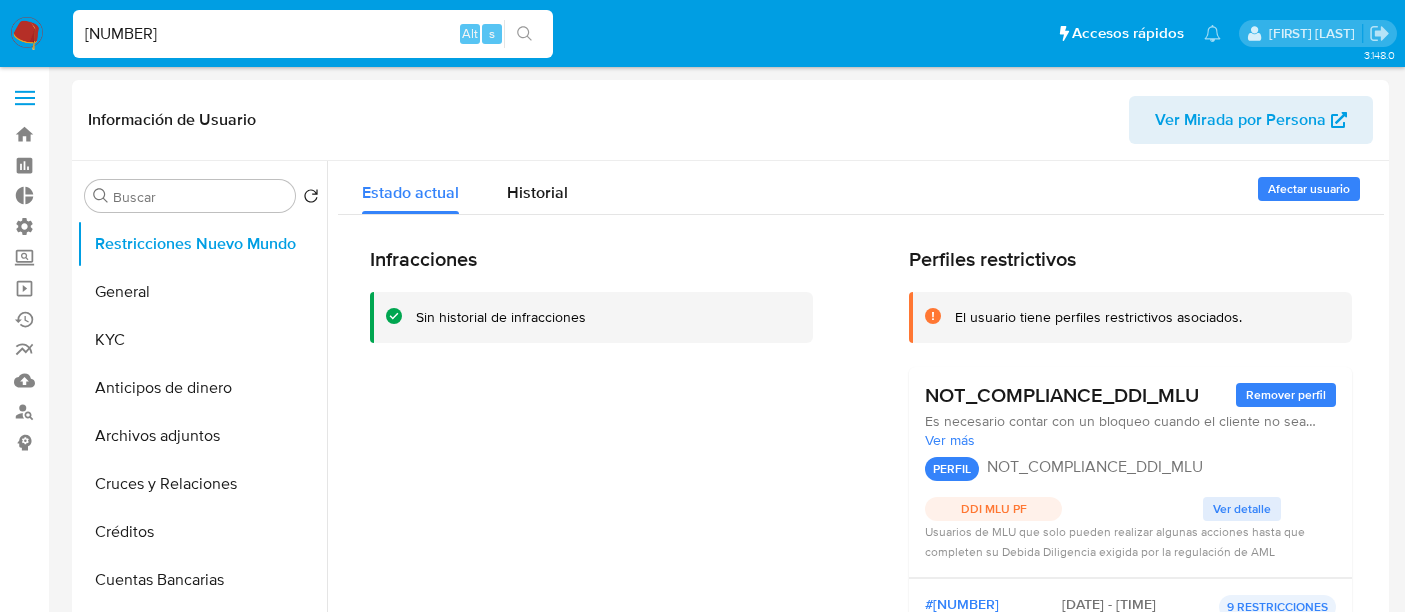 select on "10" 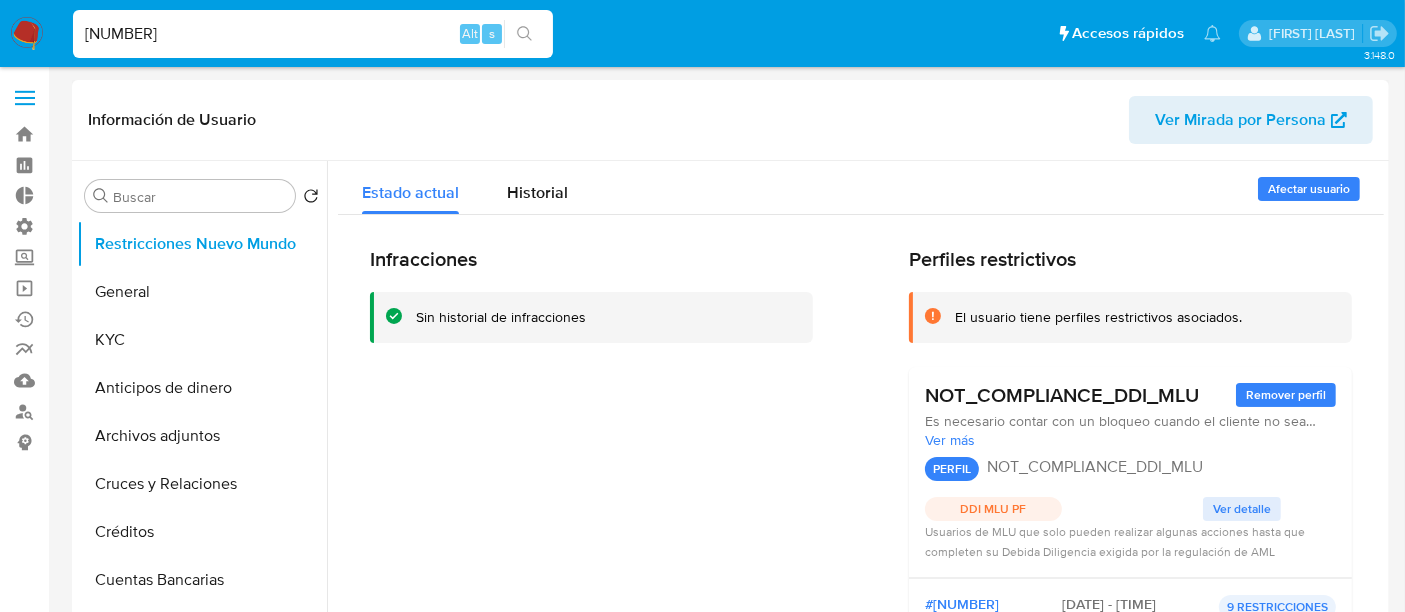 click on "Infracciones Sin historial de infracciones" at bounding box center (591, 449) 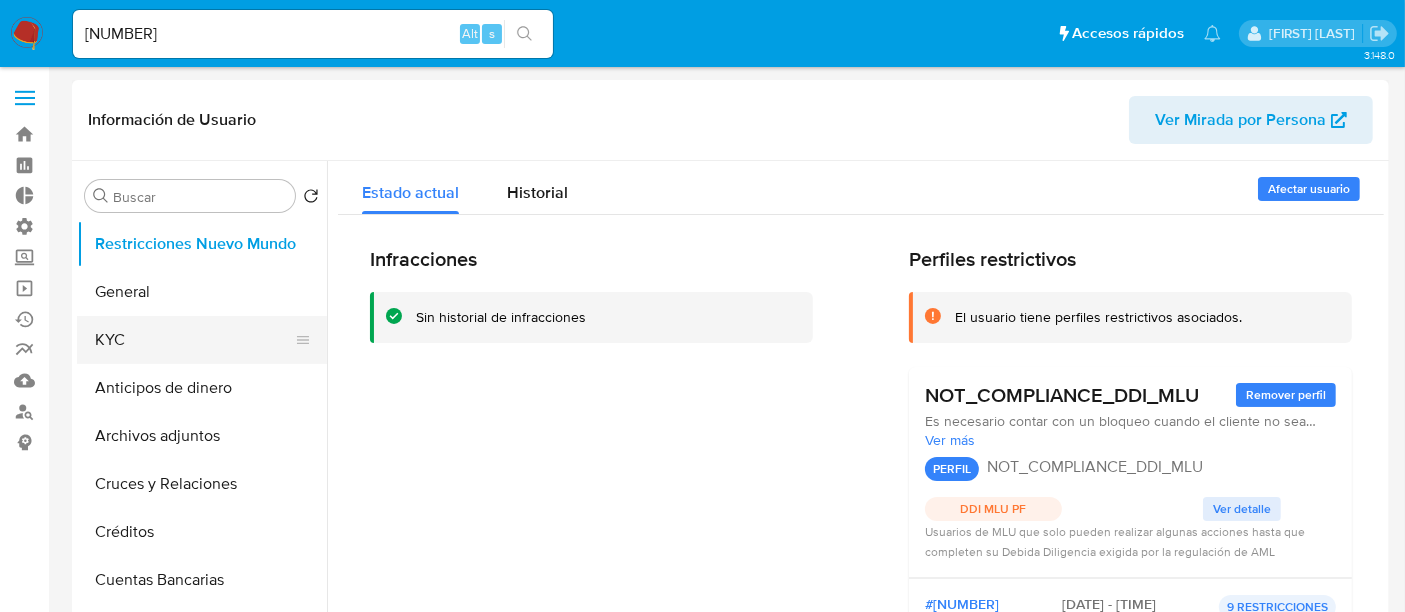 click on "KYC" at bounding box center (194, 340) 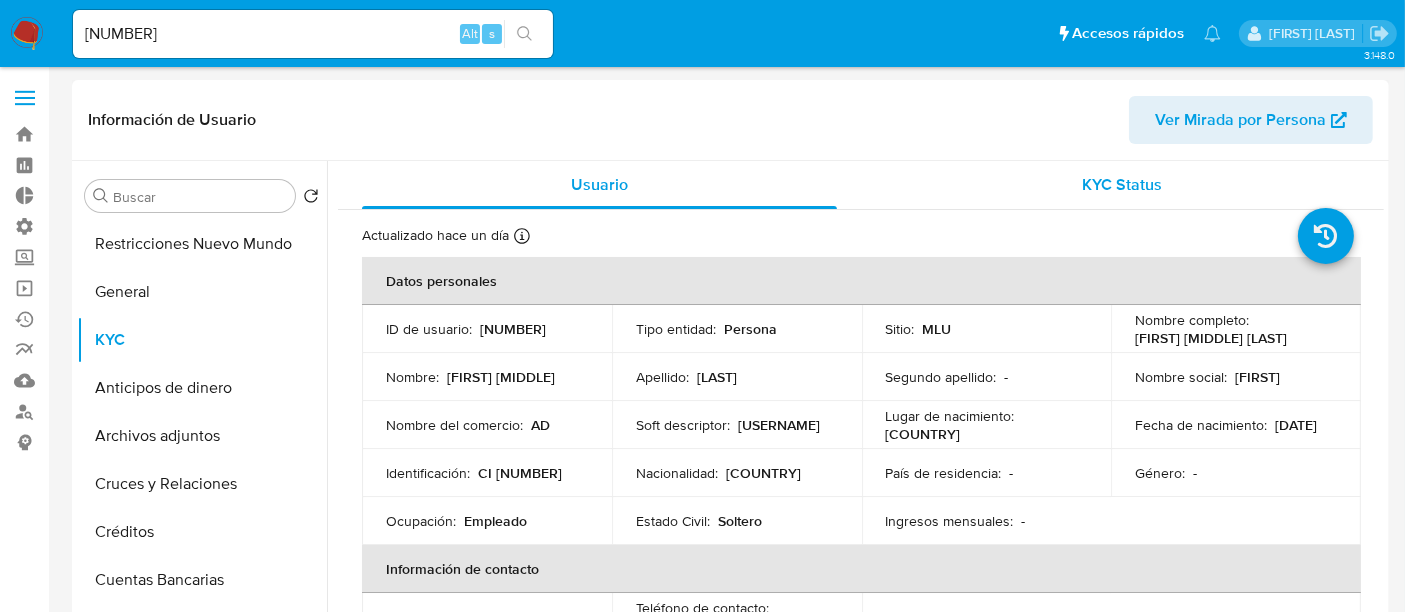 click on "KYC Status" at bounding box center [1122, 185] 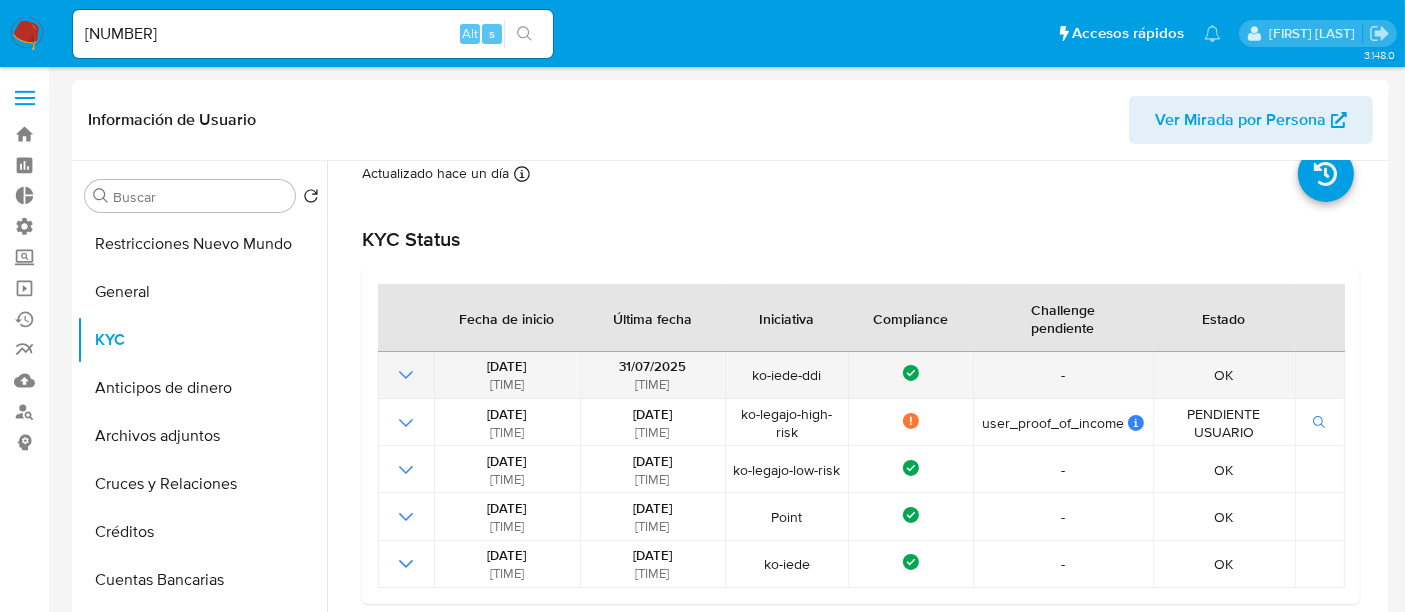 scroll, scrollTop: 111, scrollLeft: 0, axis: vertical 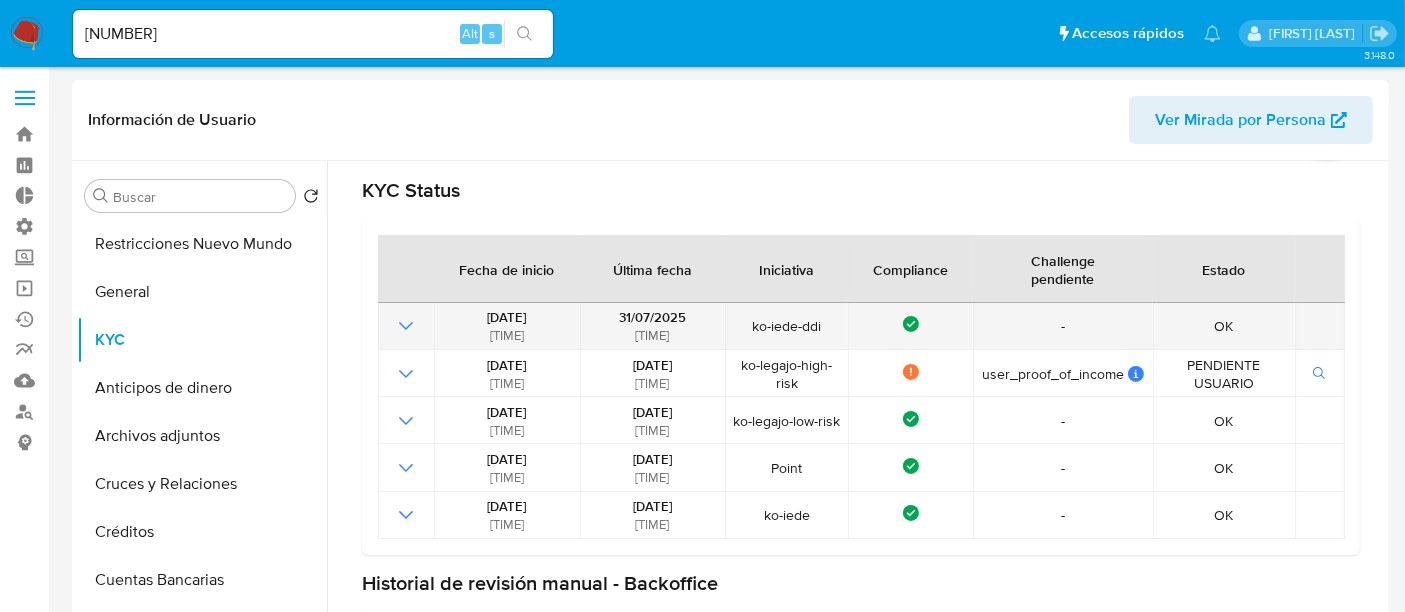 click on "ko-iede-ddi" at bounding box center (787, 326) 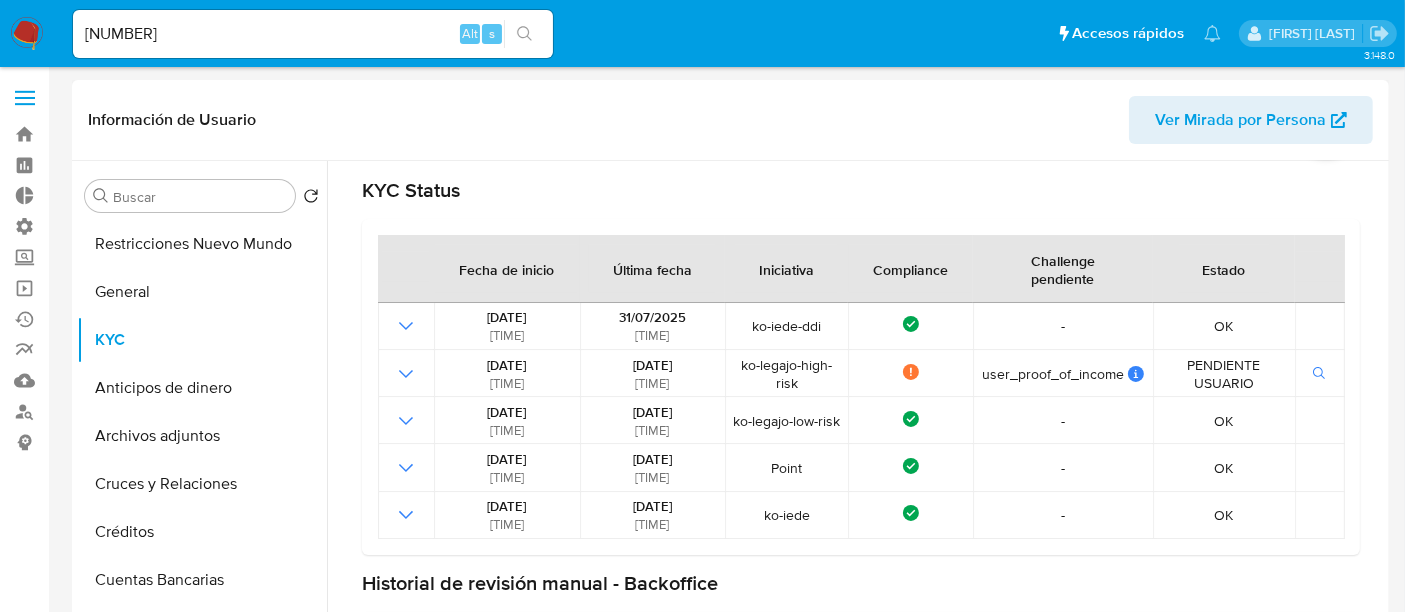 click on "Compliance" at bounding box center (910, 269) 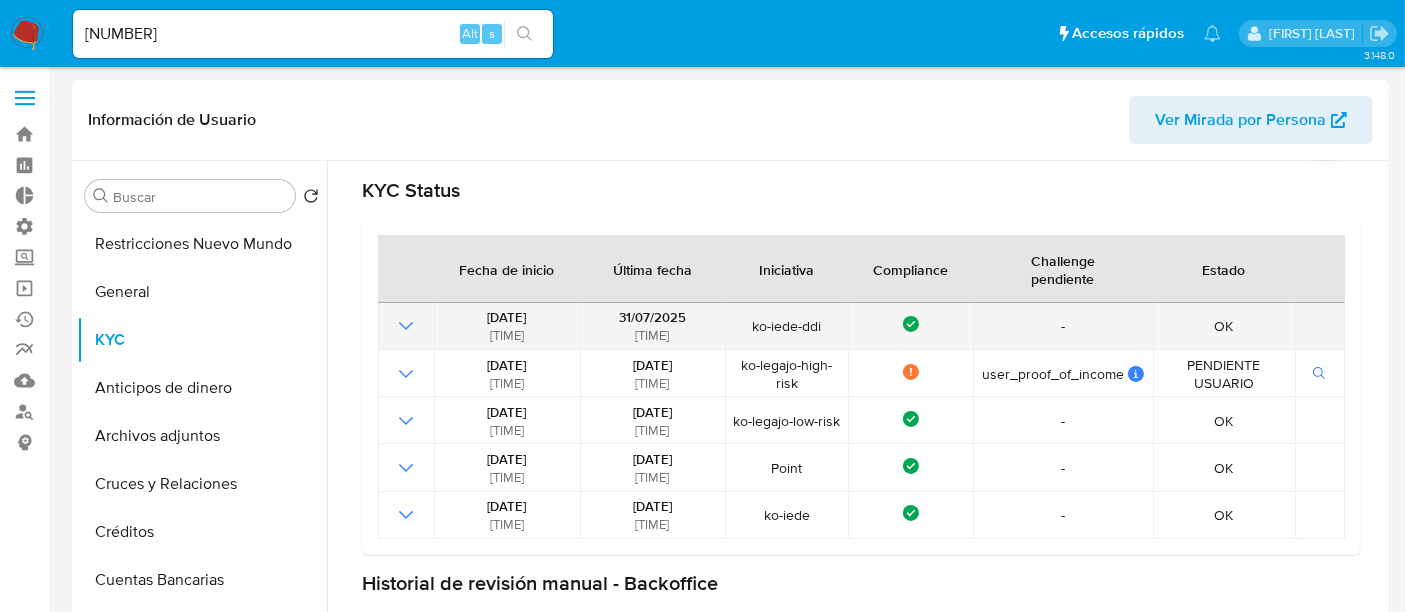 click on "ko-iede-ddi" at bounding box center (787, 326) 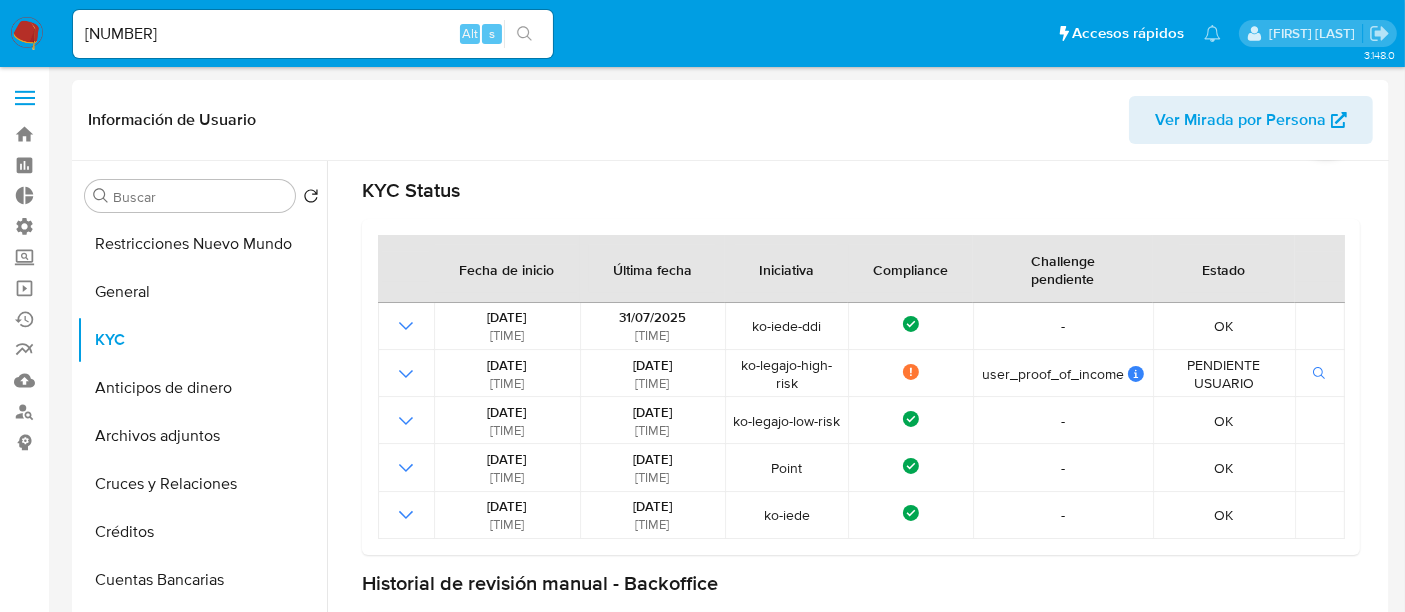 click on "84913614 Alt s" at bounding box center [313, 34] 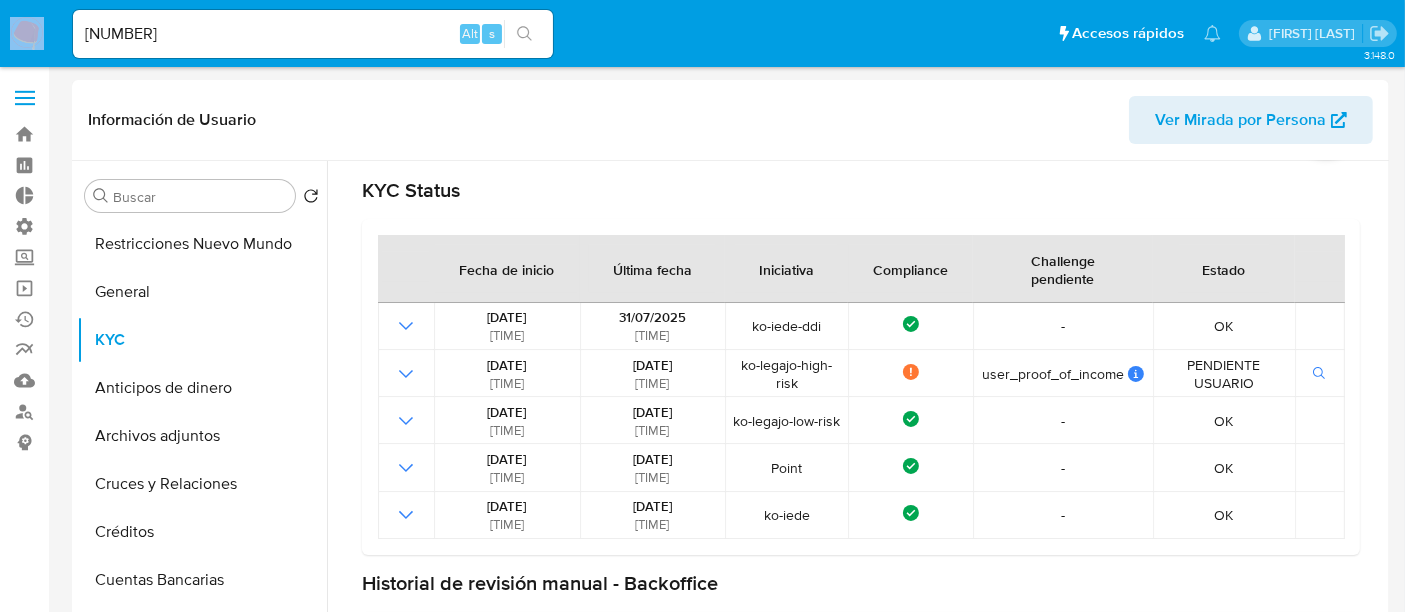 click on "84913614 Alt s" at bounding box center (313, 34) 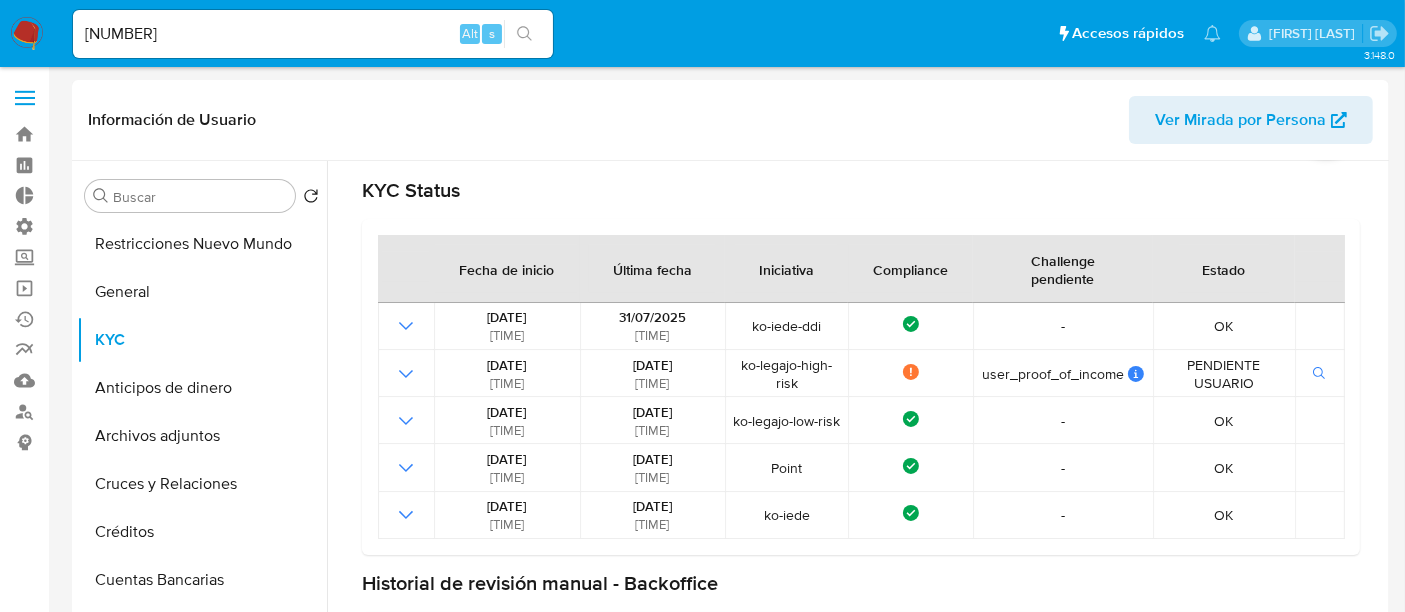 click on "84913614" at bounding box center (313, 34) 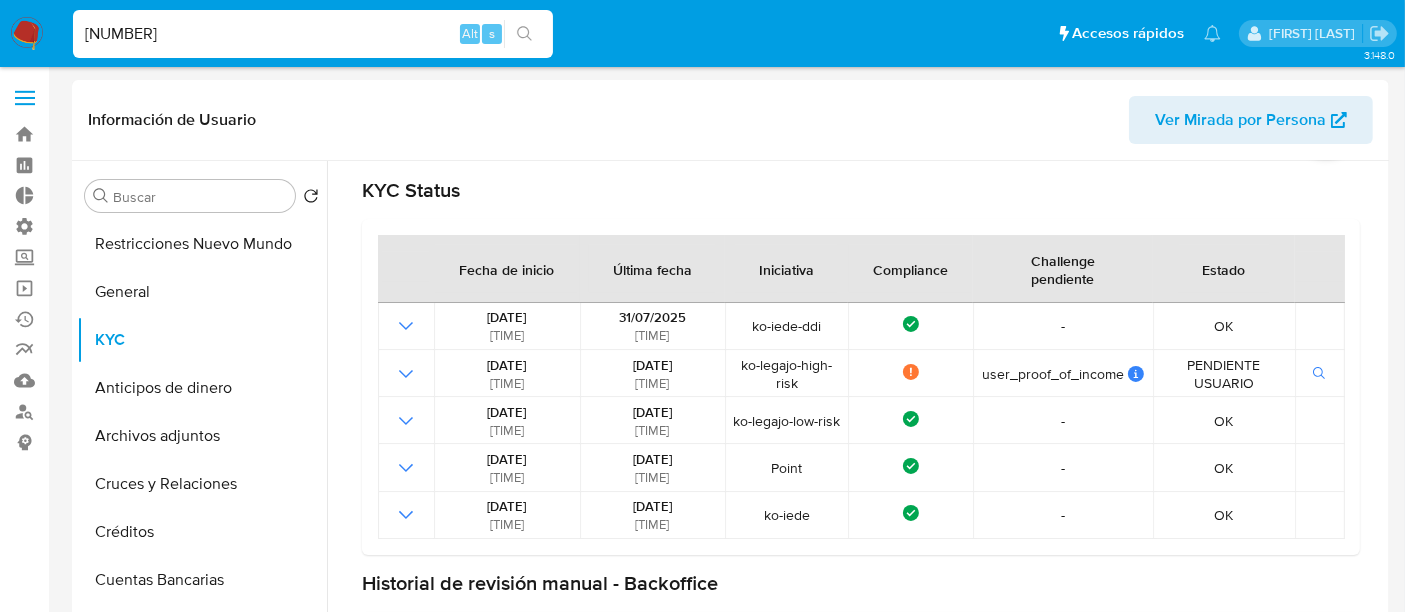 click on "84913614" at bounding box center (313, 34) 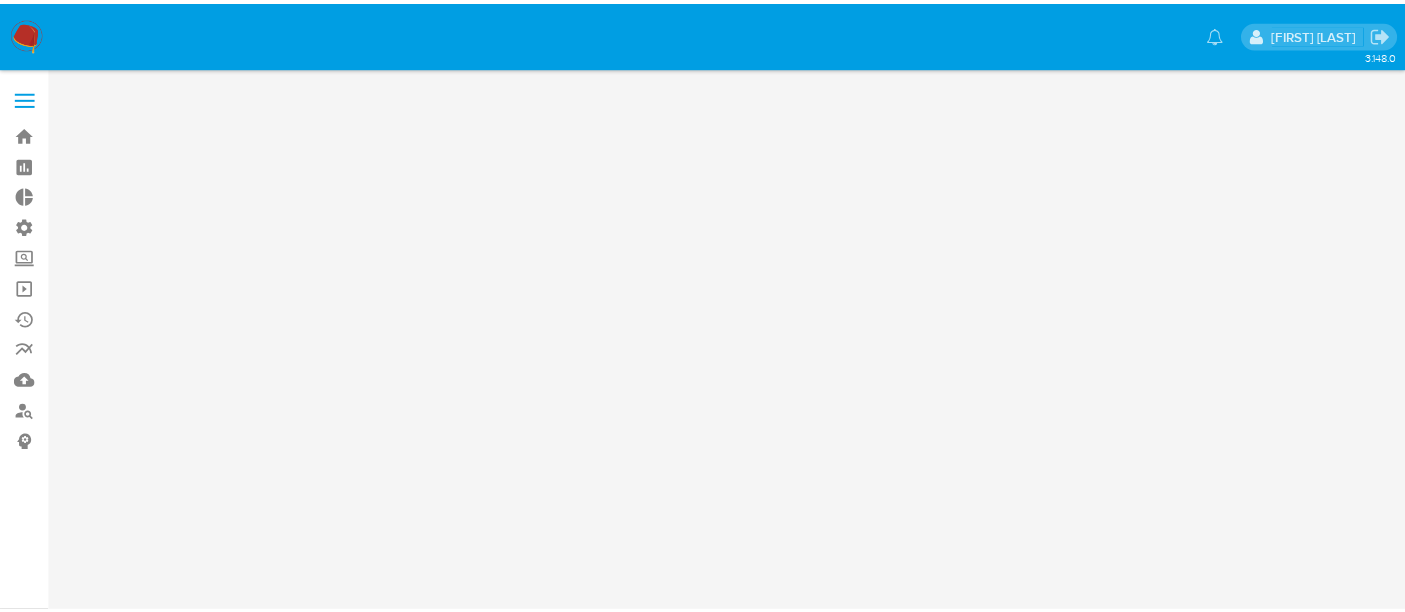 scroll, scrollTop: 0, scrollLeft: 0, axis: both 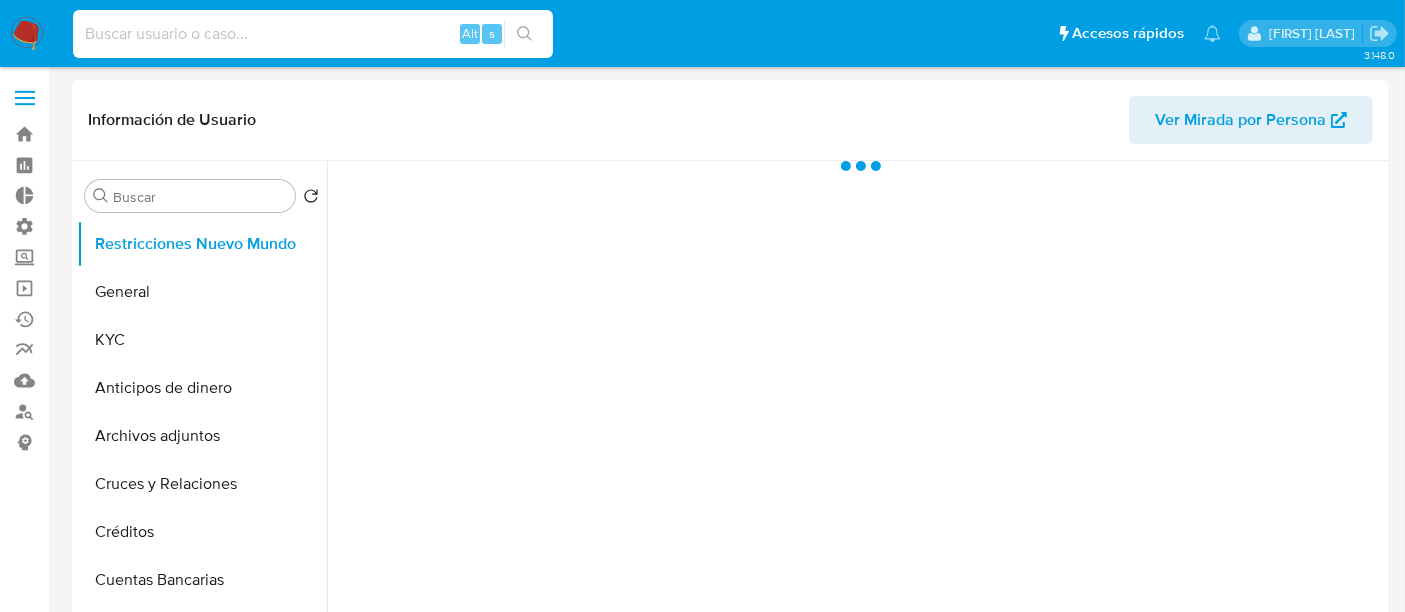 click on "Alt s" at bounding box center (313, 34) 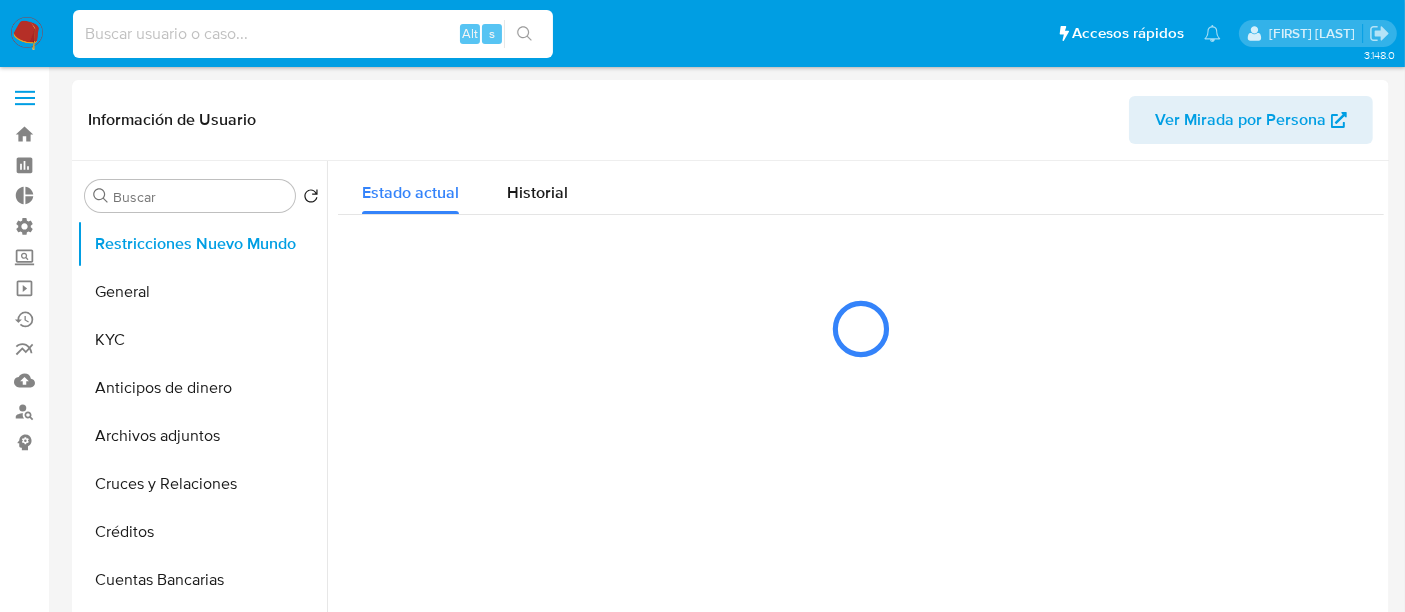 select on "10" 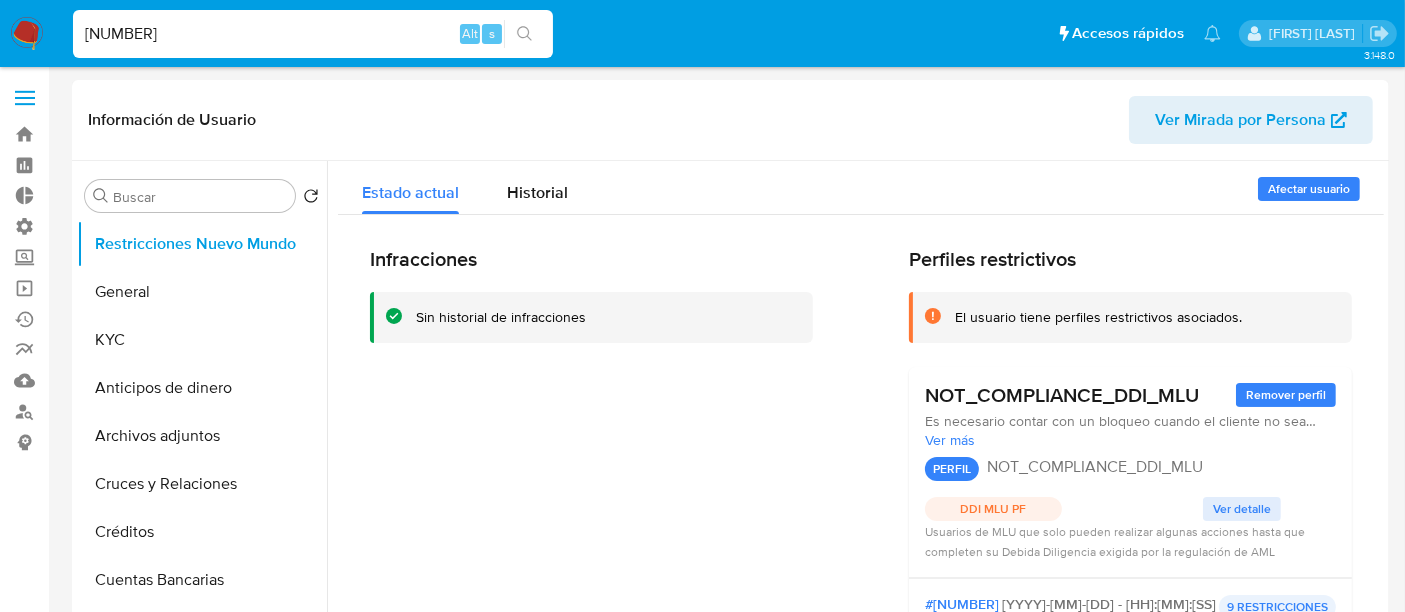 type on "[NUMBER]" 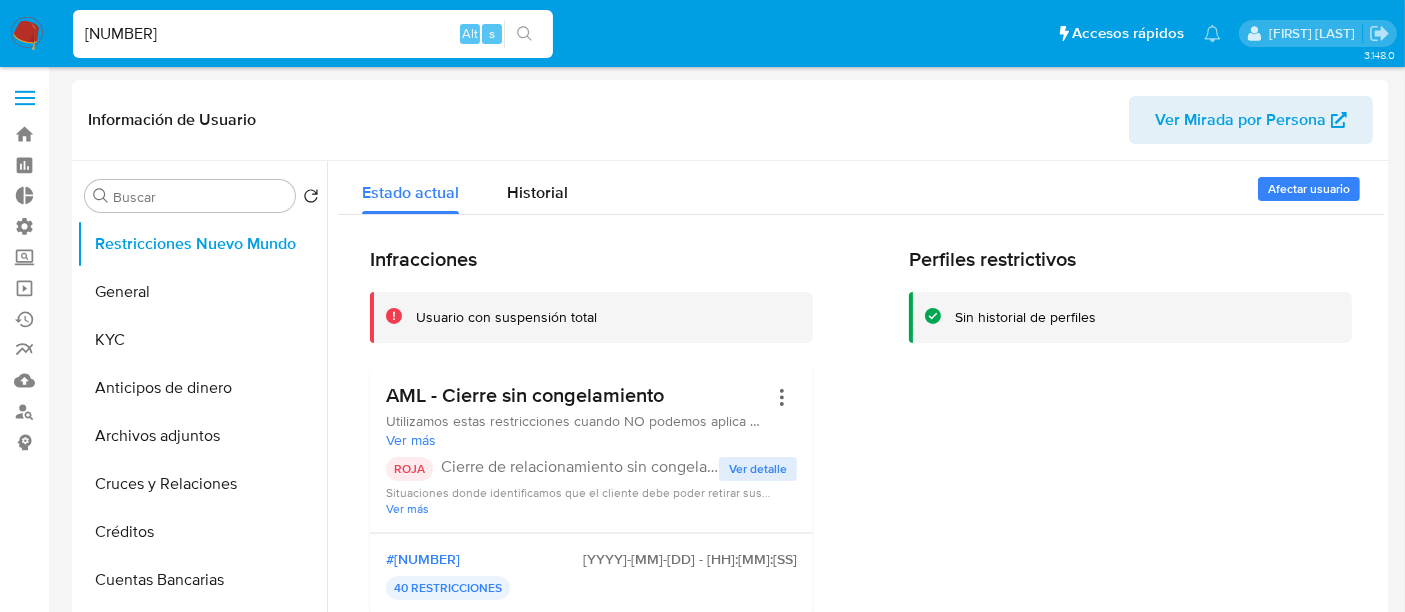 select on "10" 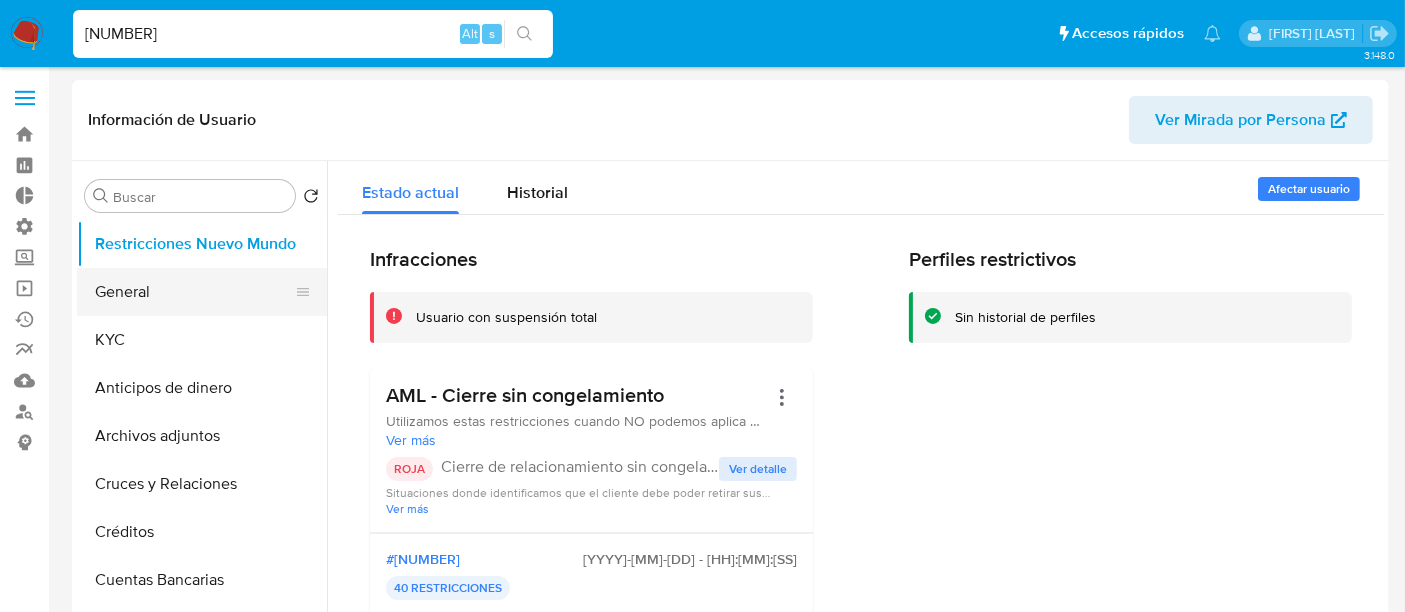 click on "General" at bounding box center [194, 292] 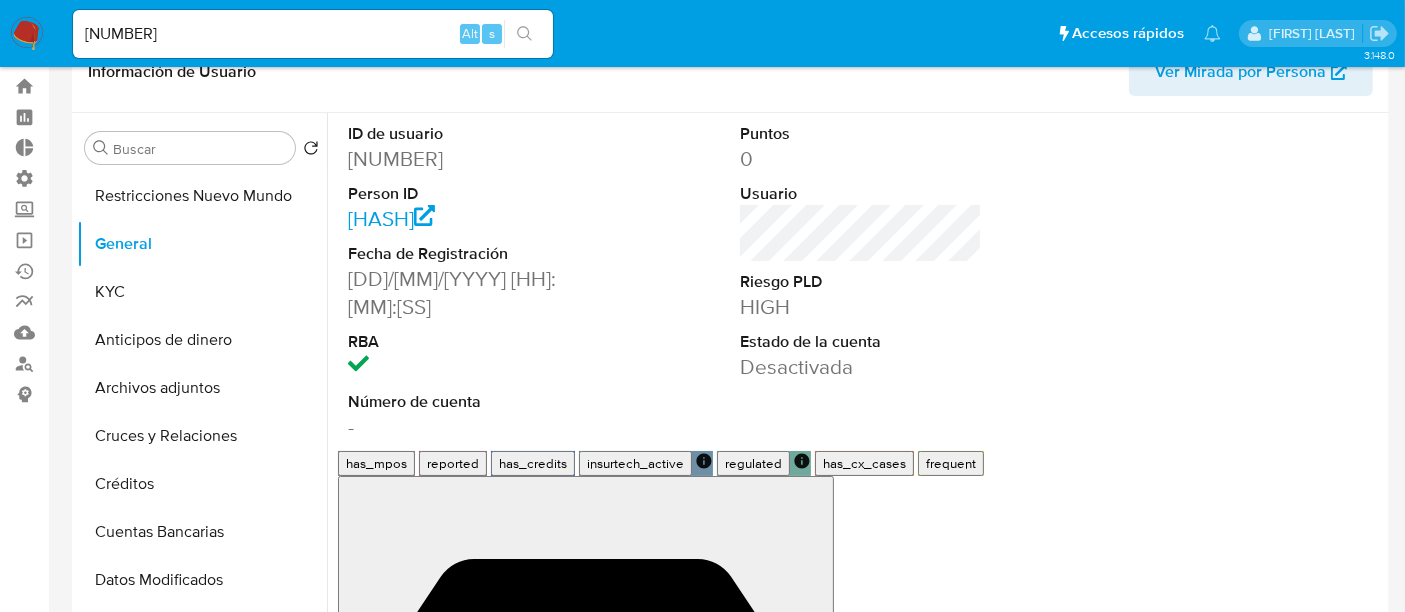 scroll, scrollTop: 0, scrollLeft: 0, axis: both 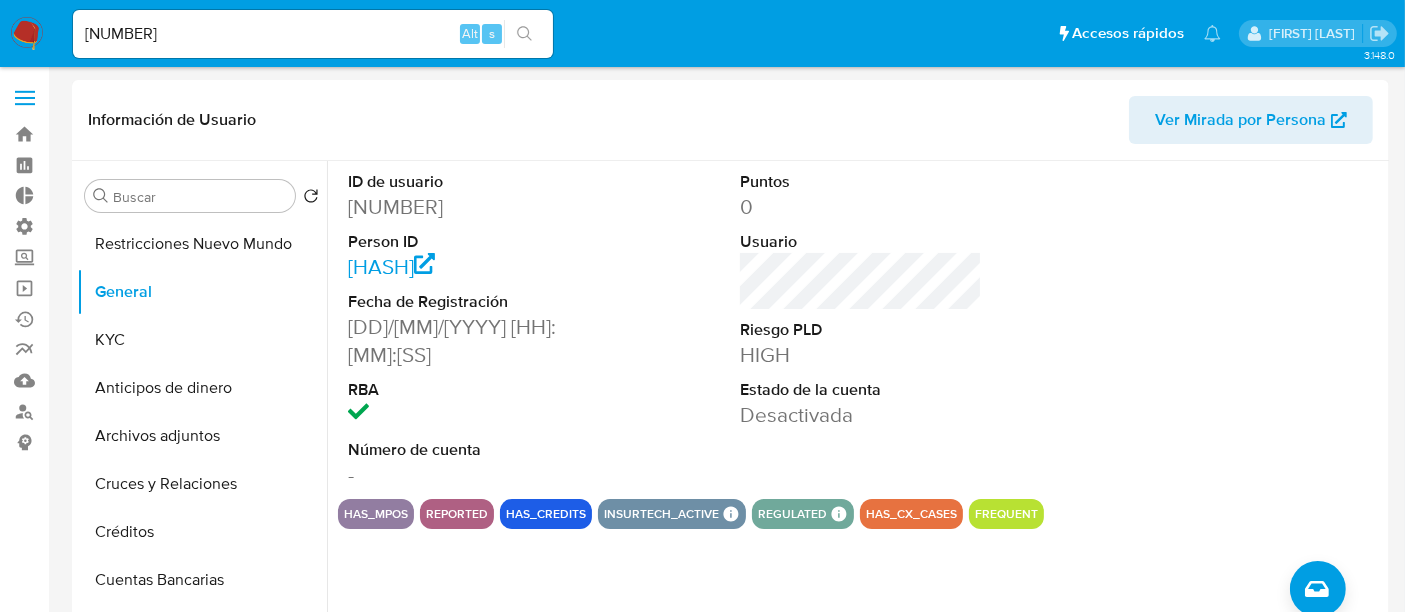click on "1337544442" at bounding box center (313, 34) 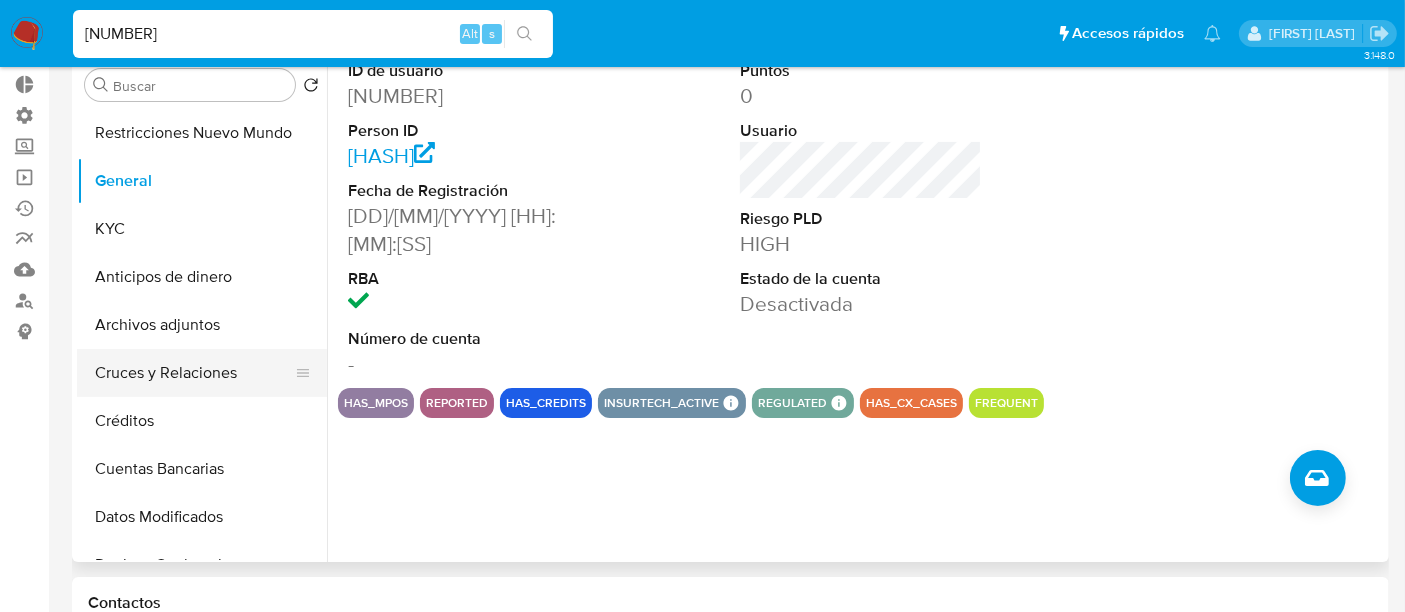 scroll, scrollTop: 0, scrollLeft: 0, axis: both 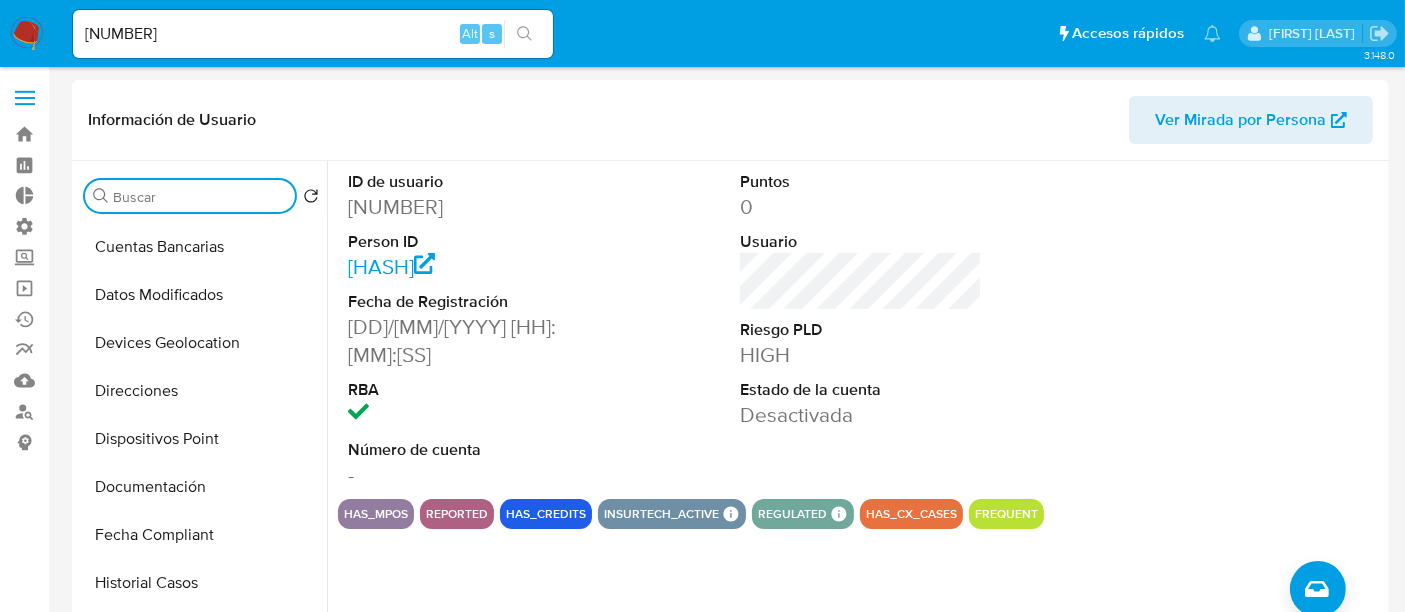 click on "Buscar" at bounding box center [200, 197] 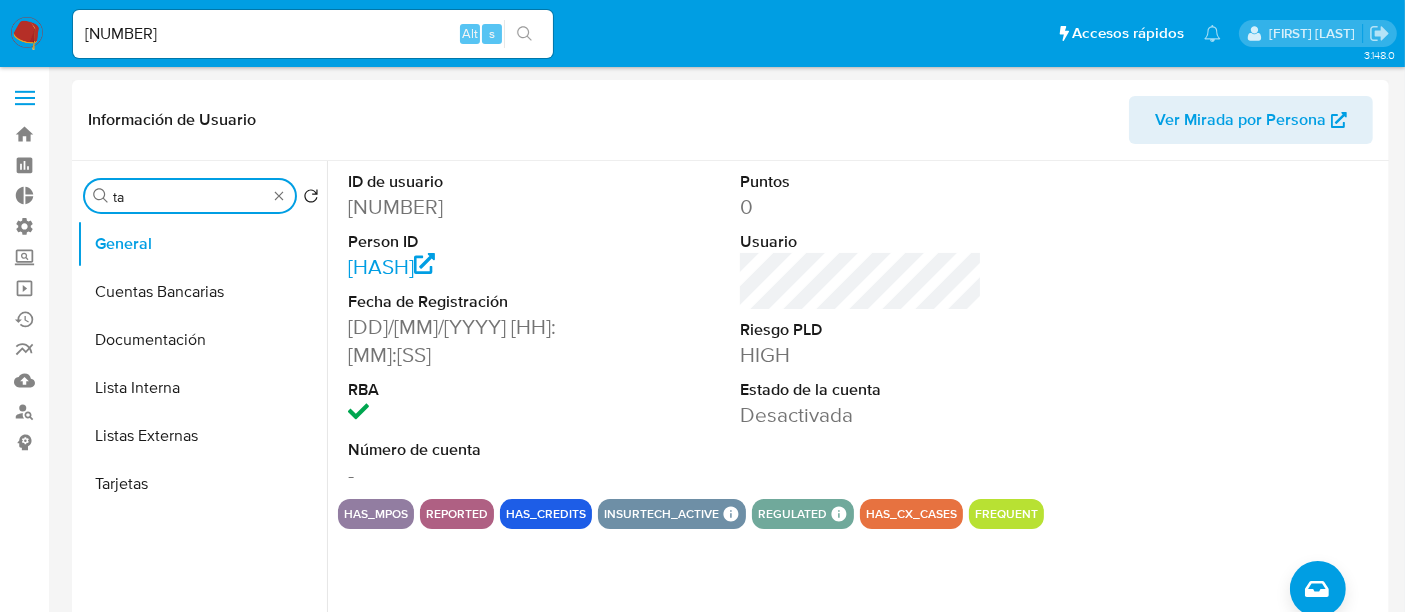 scroll, scrollTop: 0, scrollLeft: 0, axis: both 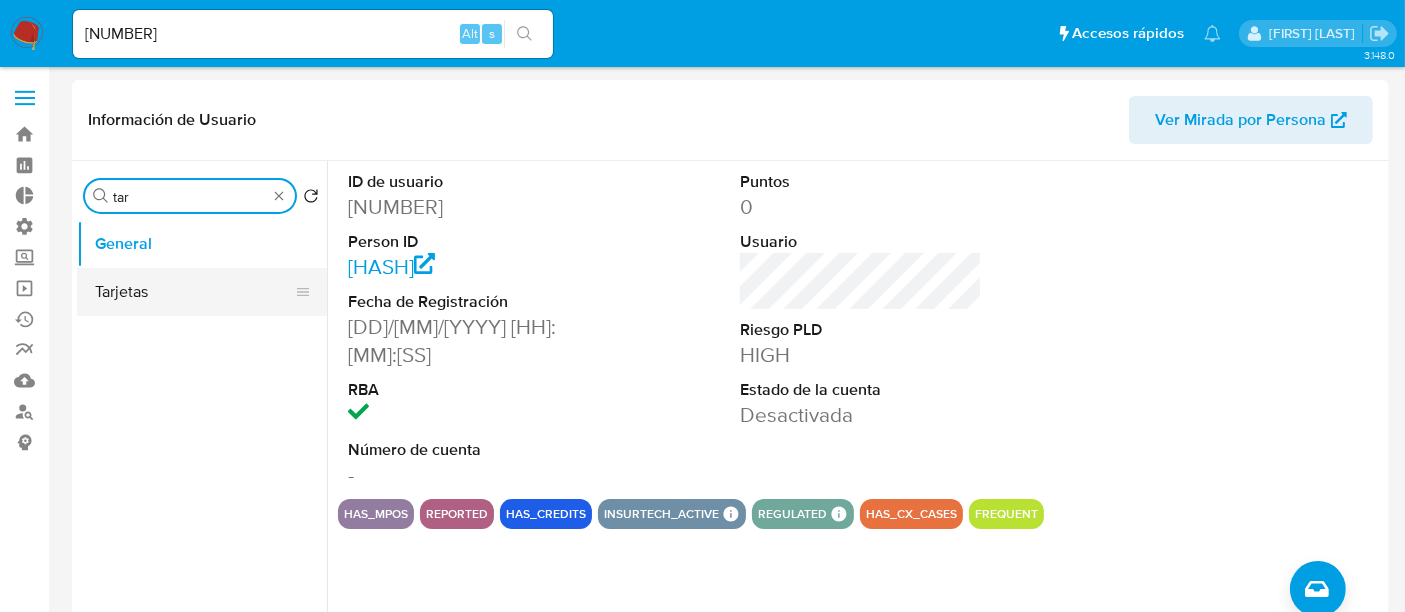 type on "tar" 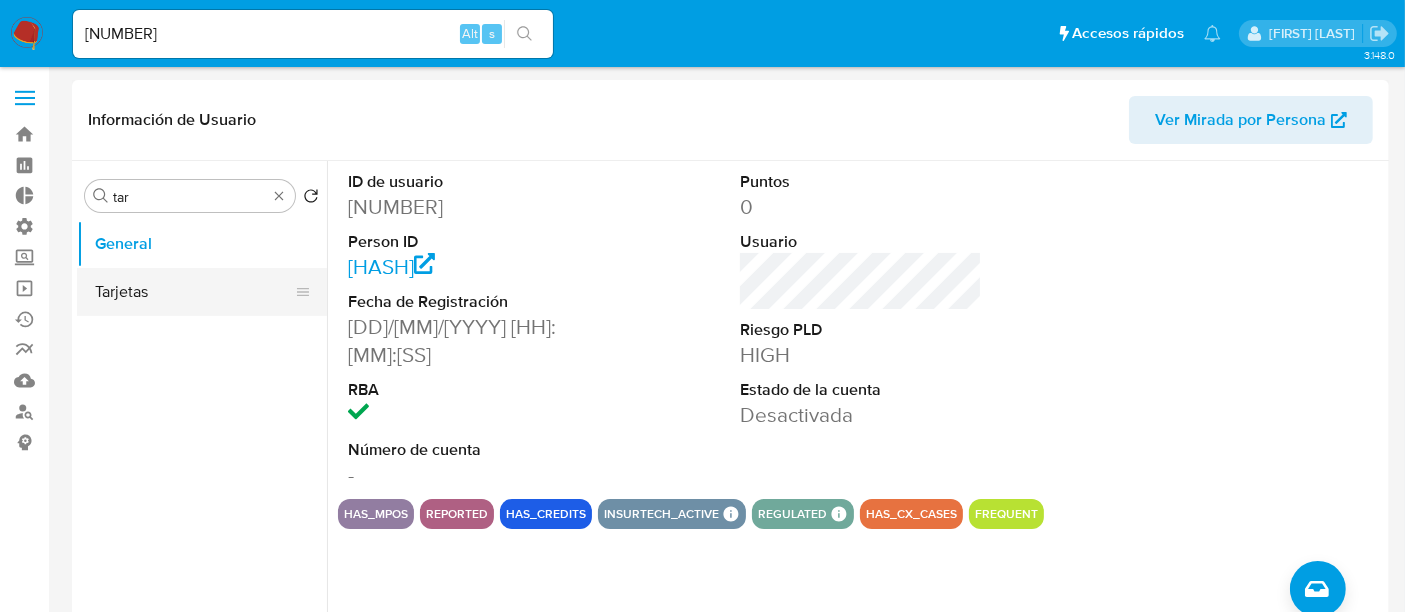 click on "Tarjetas" at bounding box center (194, 292) 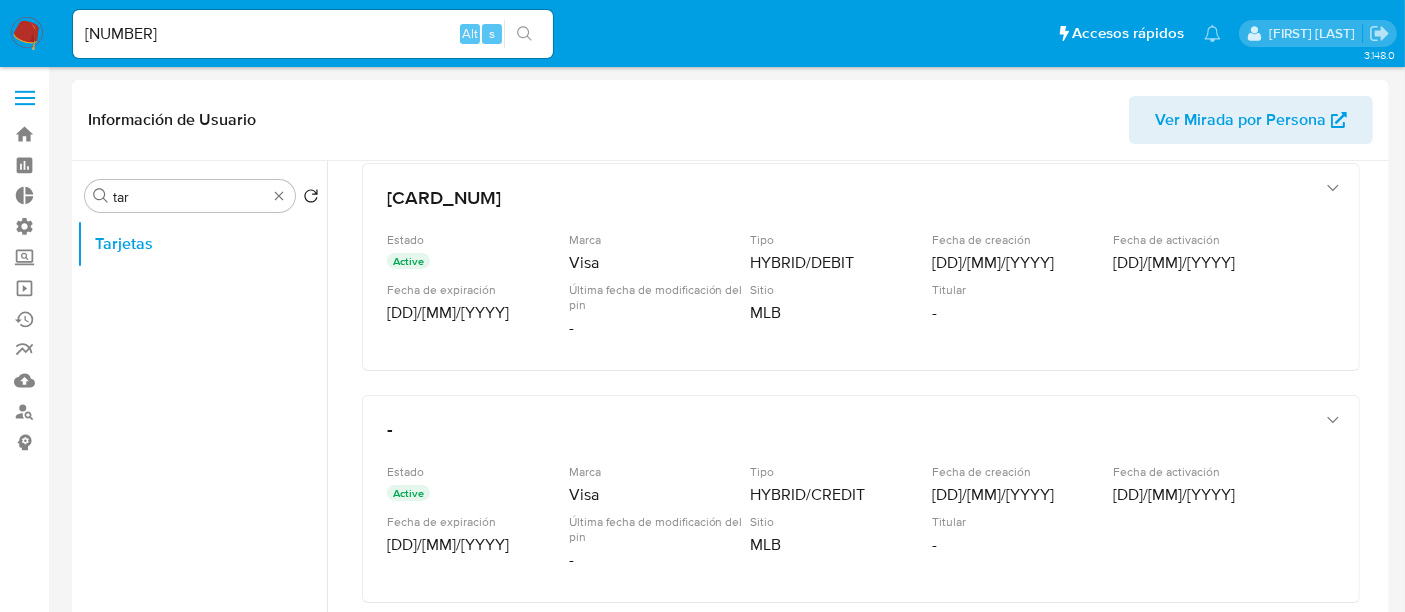 scroll, scrollTop: 885, scrollLeft: 0, axis: vertical 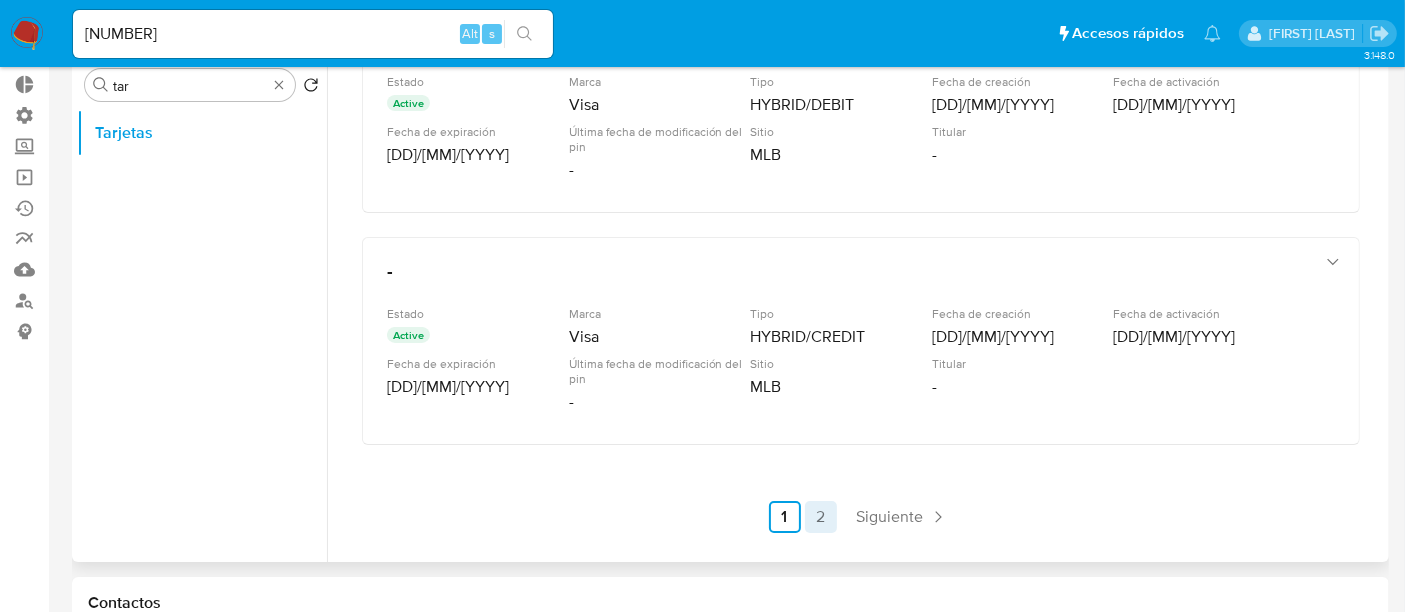 click on "2" at bounding box center (821, 517) 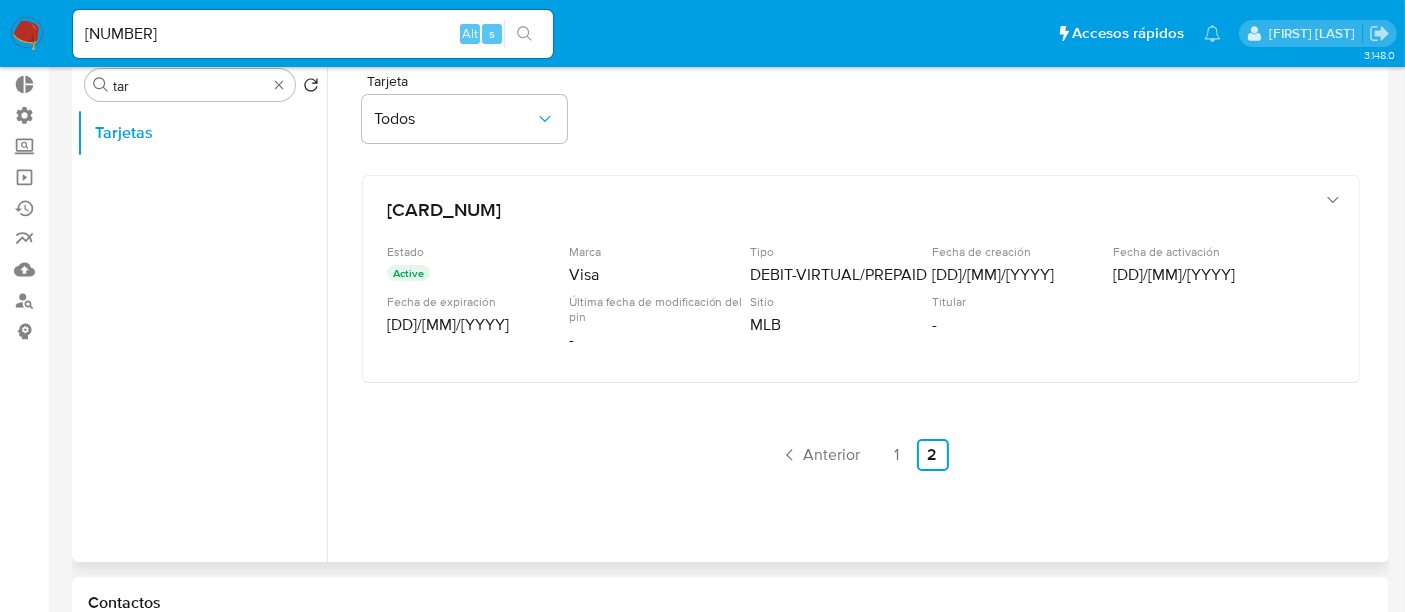 scroll, scrollTop: 0, scrollLeft: 0, axis: both 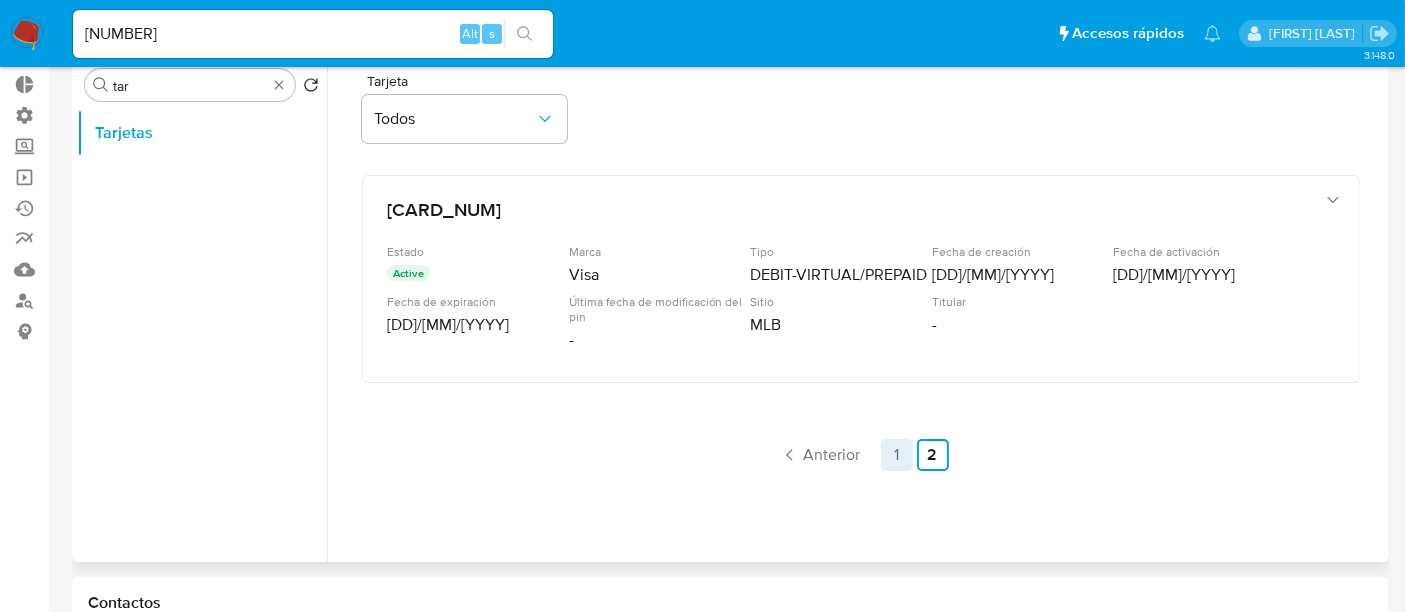 click on "1" at bounding box center (897, 455) 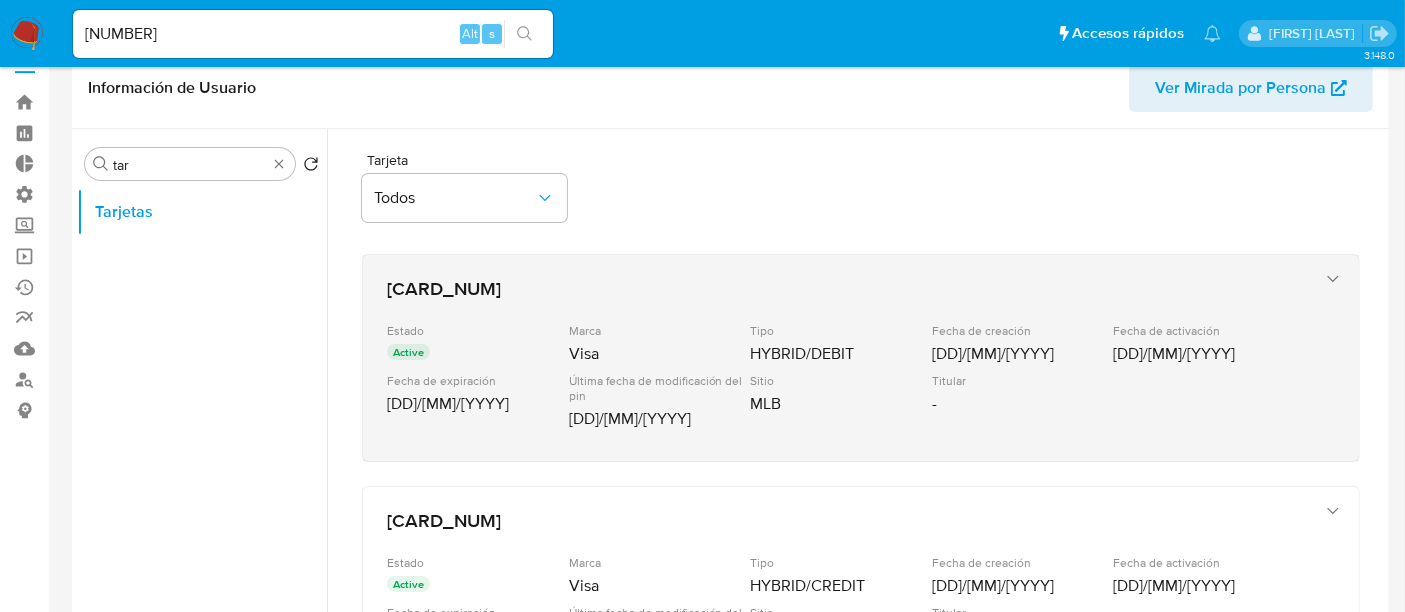 scroll, scrollTop: 0, scrollLeft: 0, axis: both 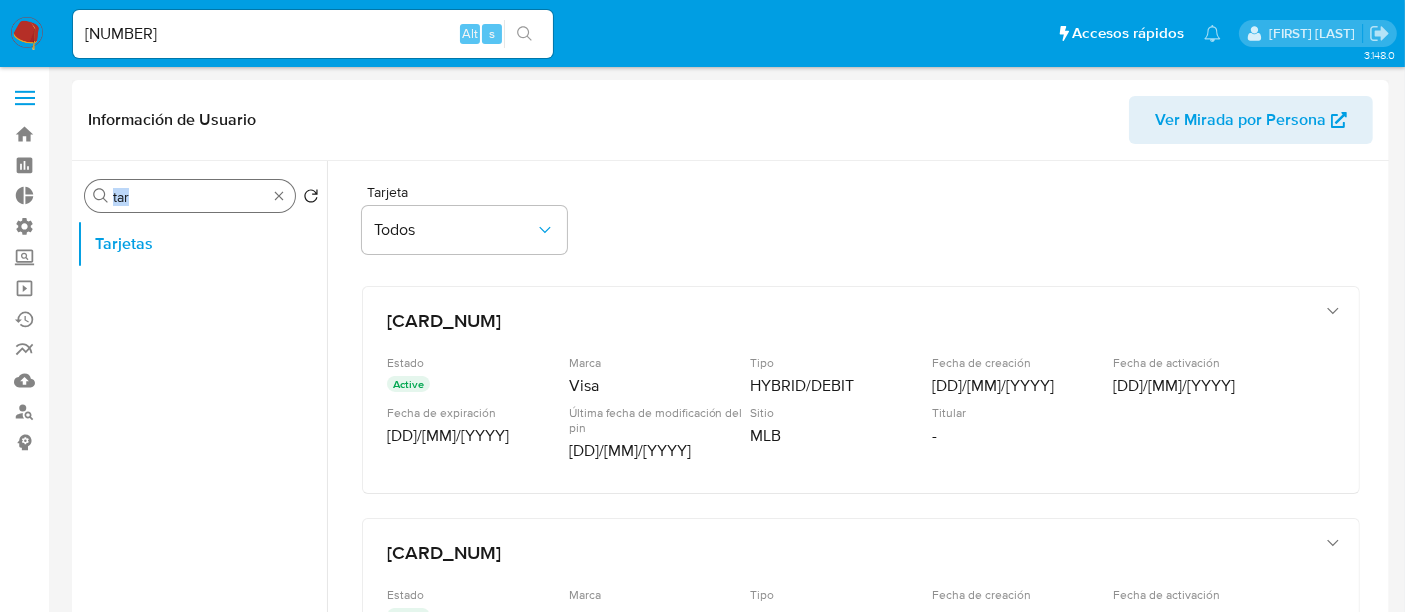 click on "Buscar tar" at bounding box center (190, 196) 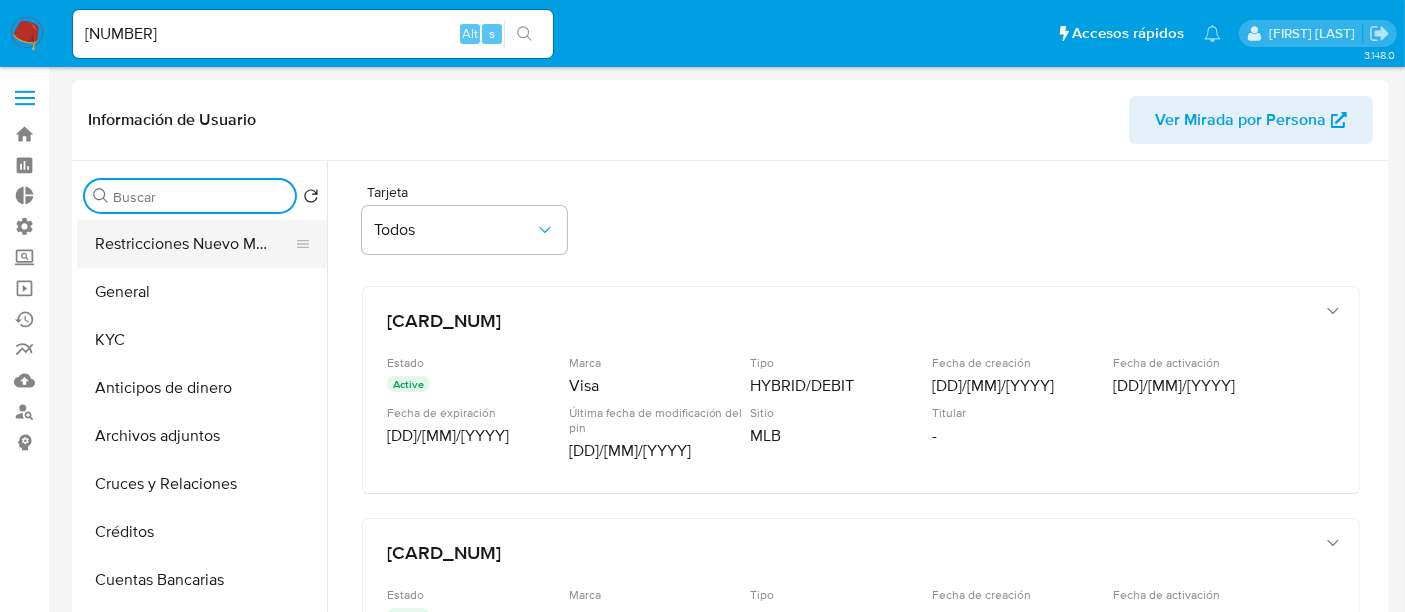 click on "Restricciones Nuevo Mundo" at bounding box center [194, 244] 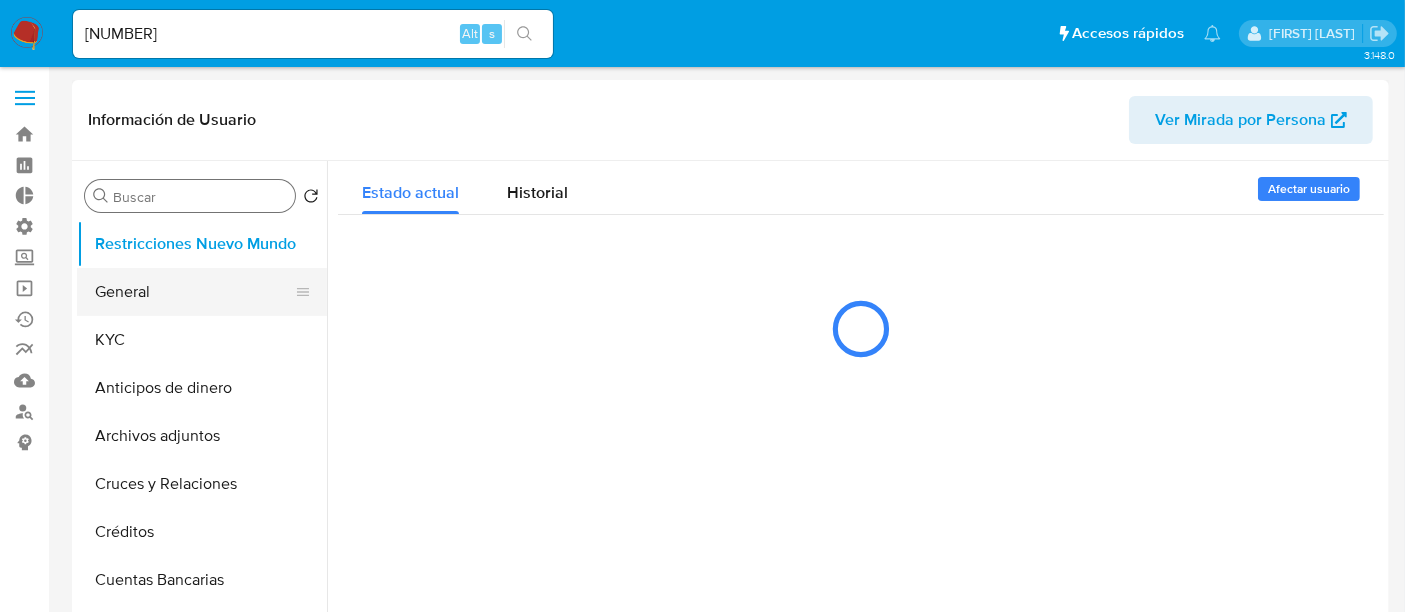 click on "General" at bounding box center (194, 292) 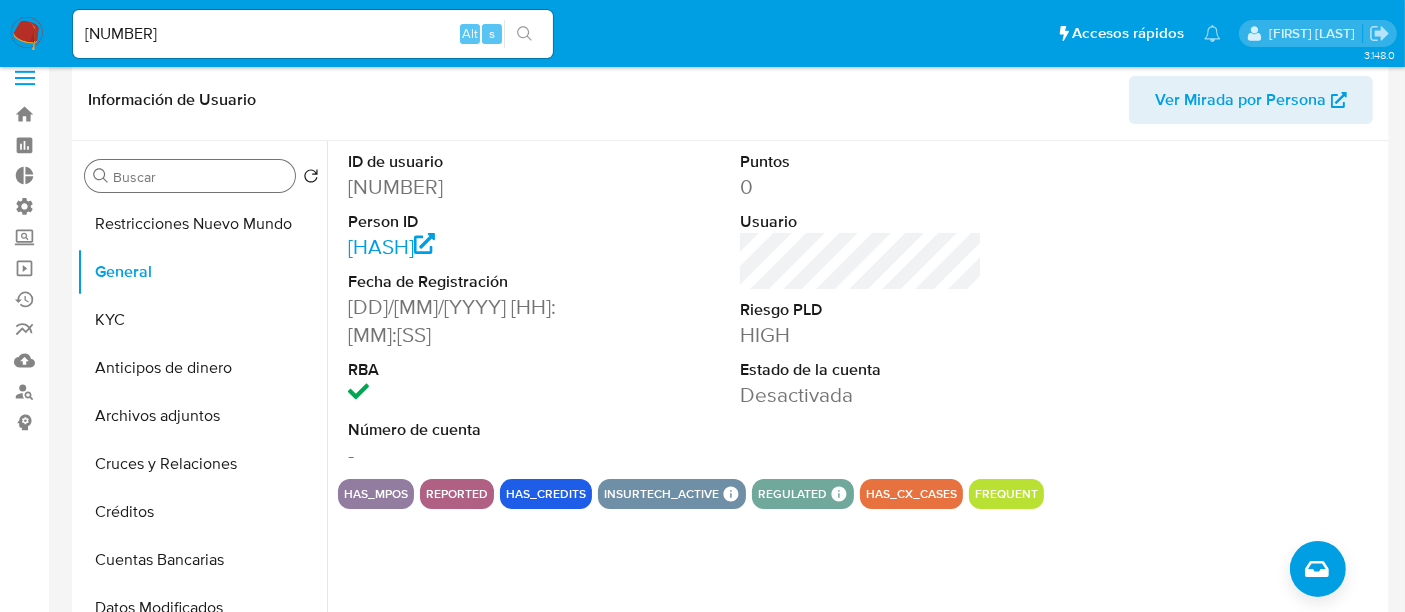 scroll, scrollTop: 0, scrollLeft: 0, axis: both 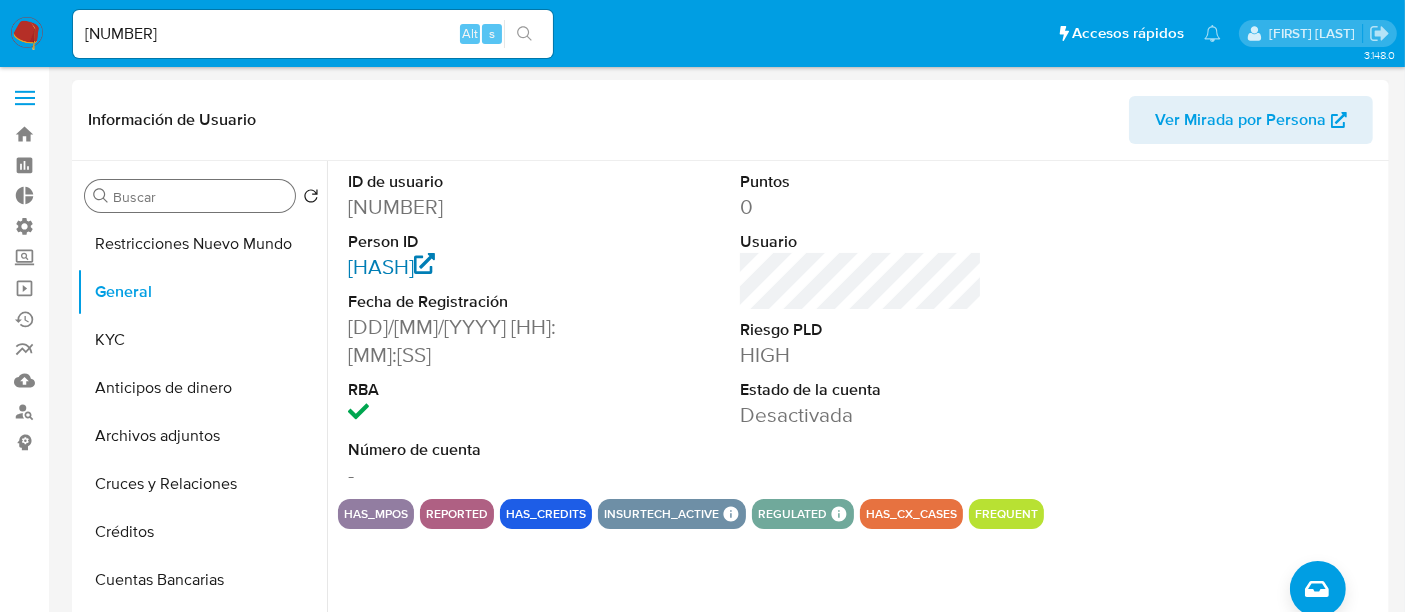 click on "d9c351842c05105ee19a3536fd2744a7" at bounding box center [391, 266] 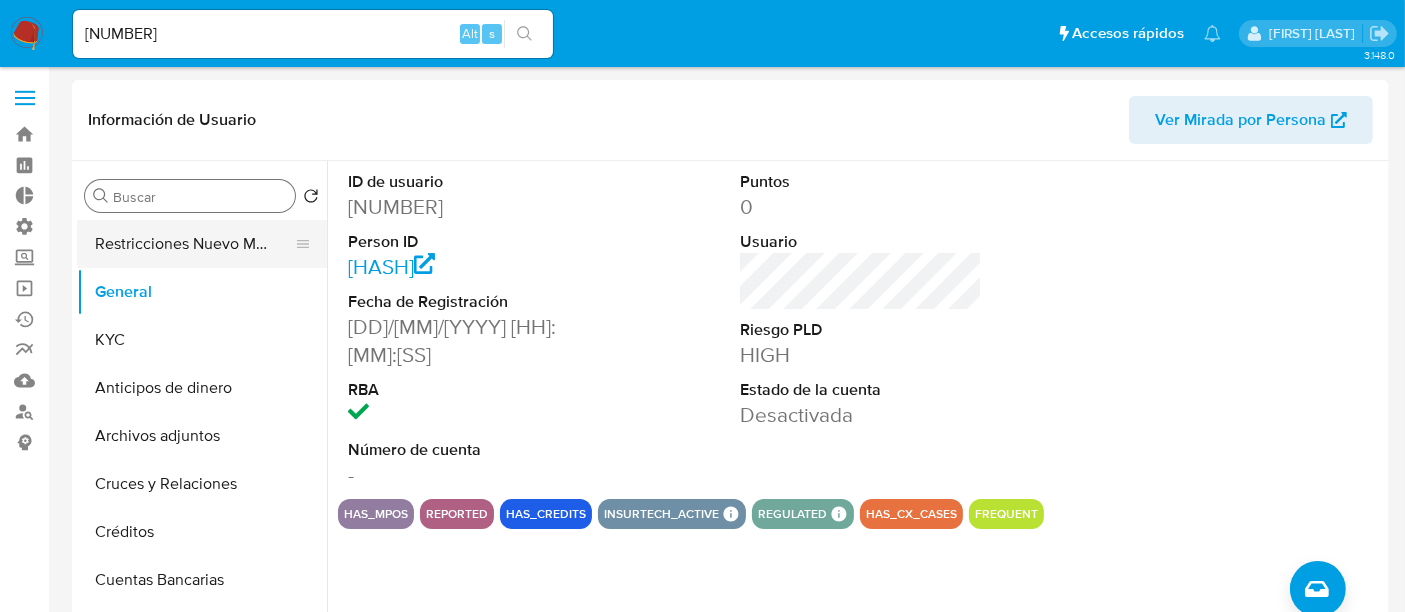 click on "Restricciones Nuevo Mundo" at bounding box center (194, 244) 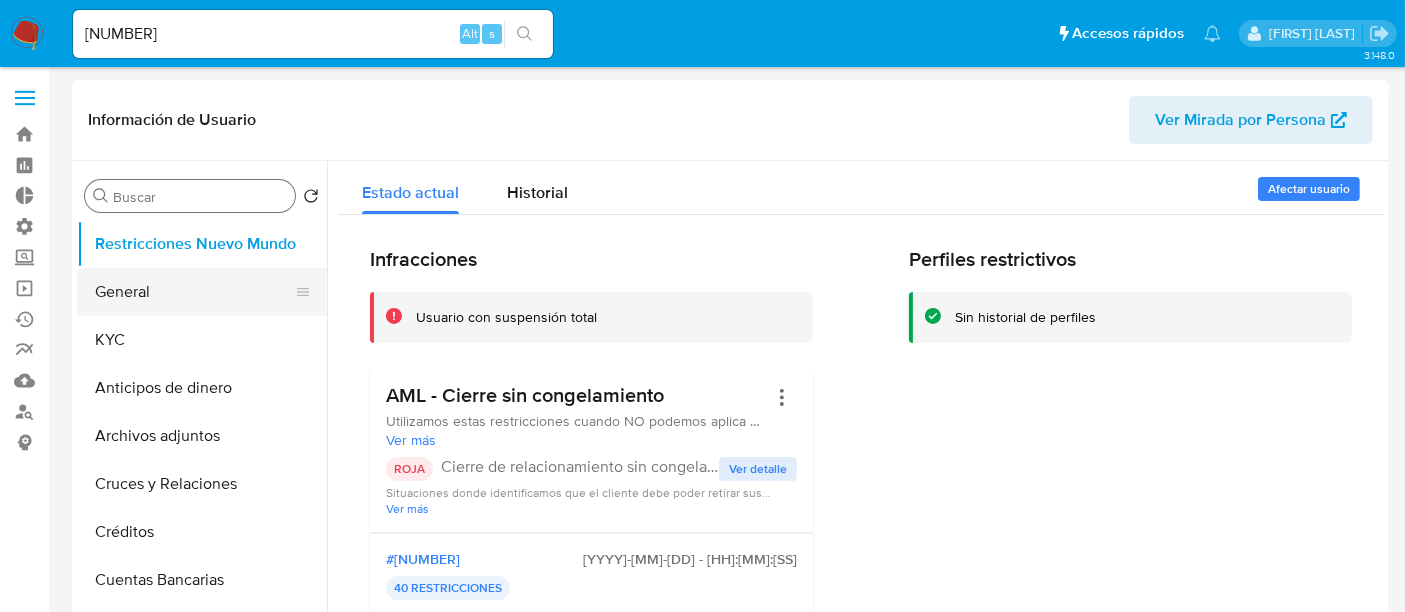 click on "General" at bounding box center [194, 292] 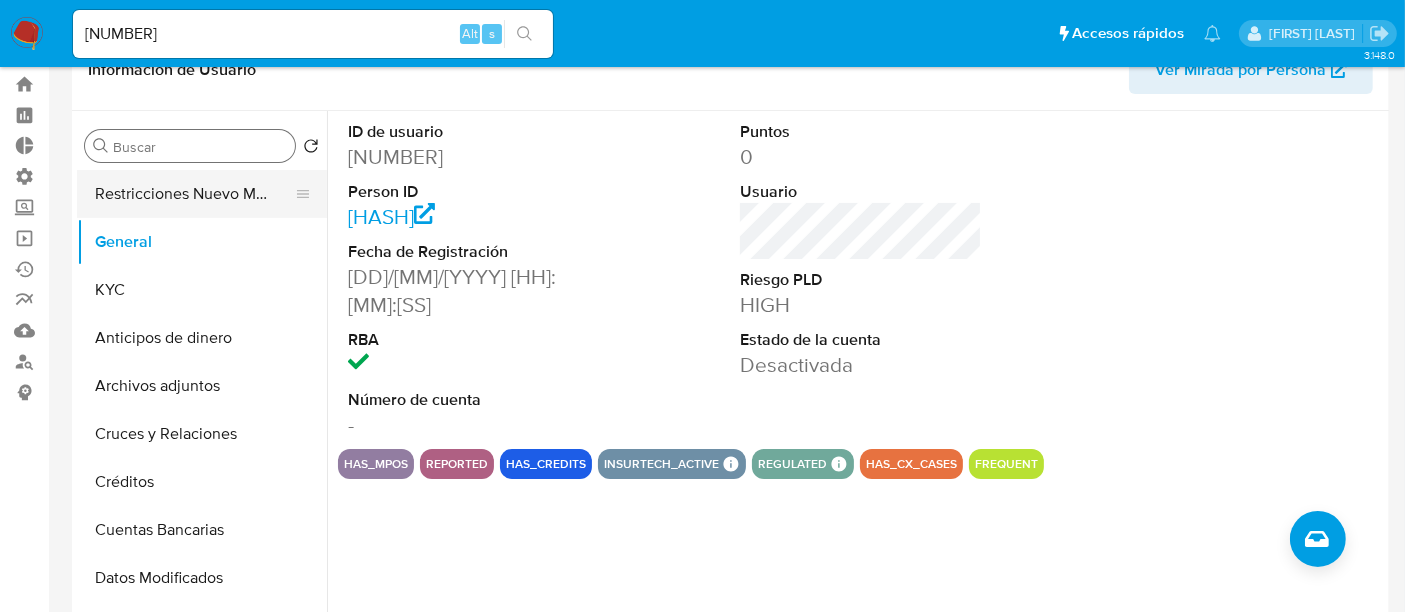 scroll, scrollTop: 0, scrollLeft: 0, axis: both 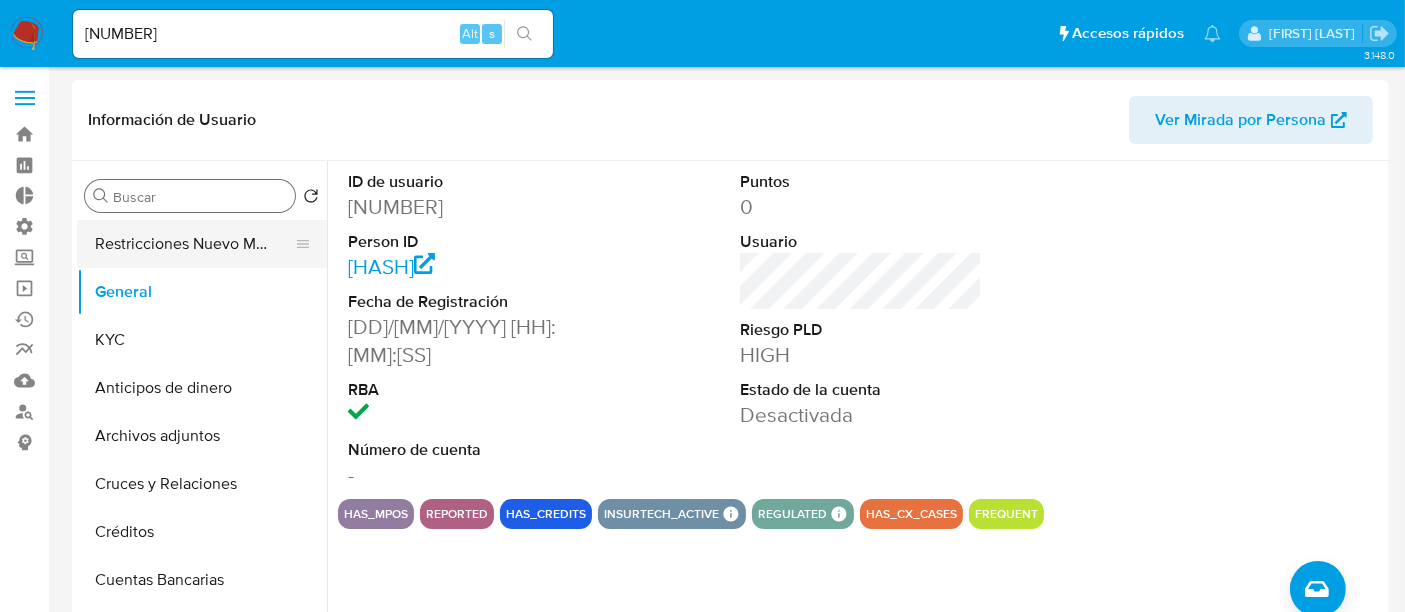 click on "Restricciones Nuevo Mundo" at bounding box center (194, 244) 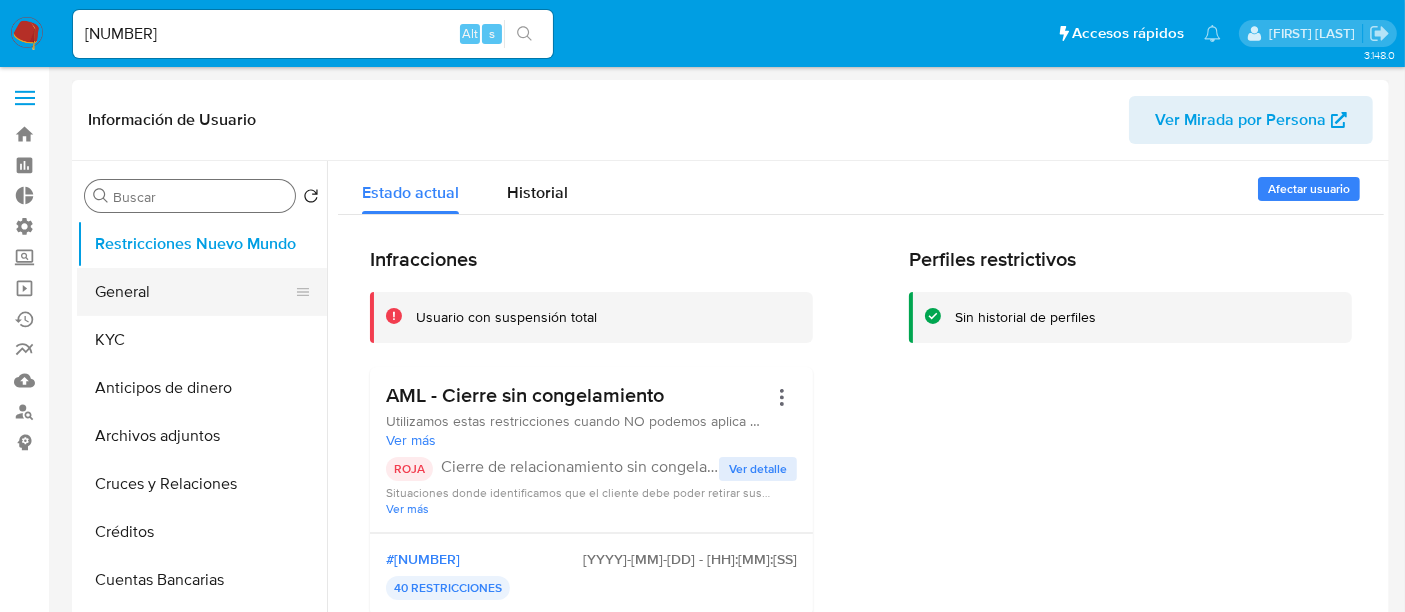 click on "General" at bounding box center [194, 292] 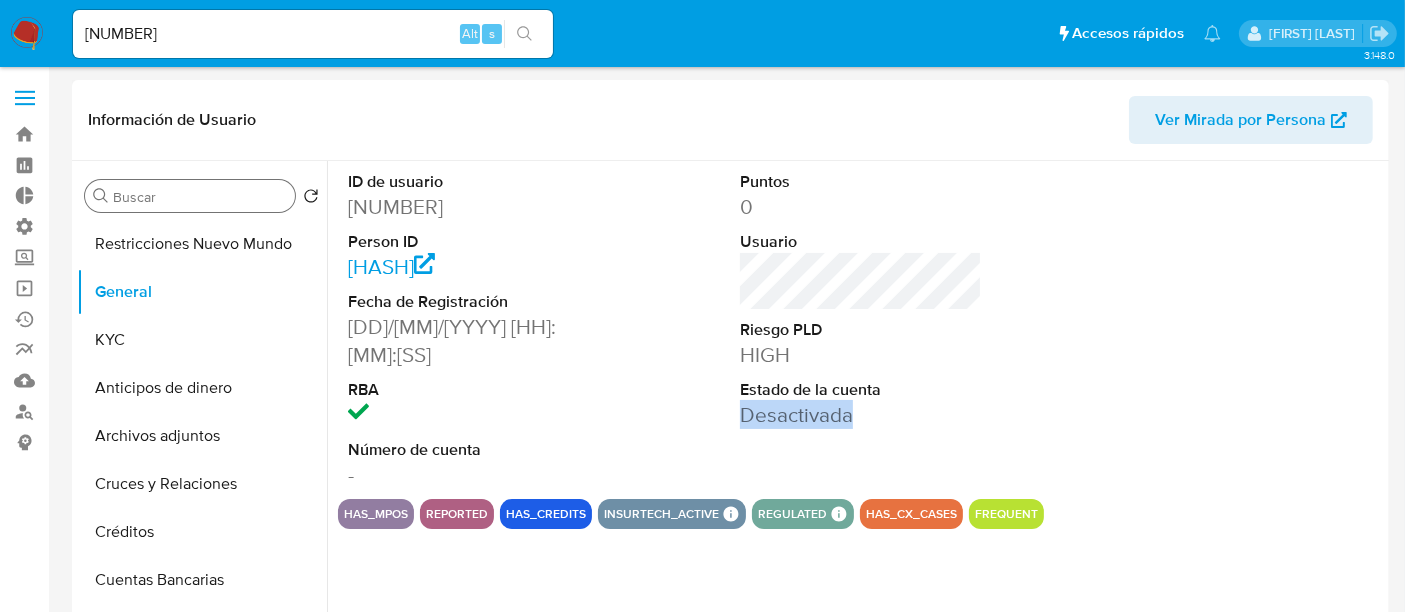 drag, startPoint x: 848, startPoint y: 416, endPoint x: 900, endPoint y: 416, distance: 52 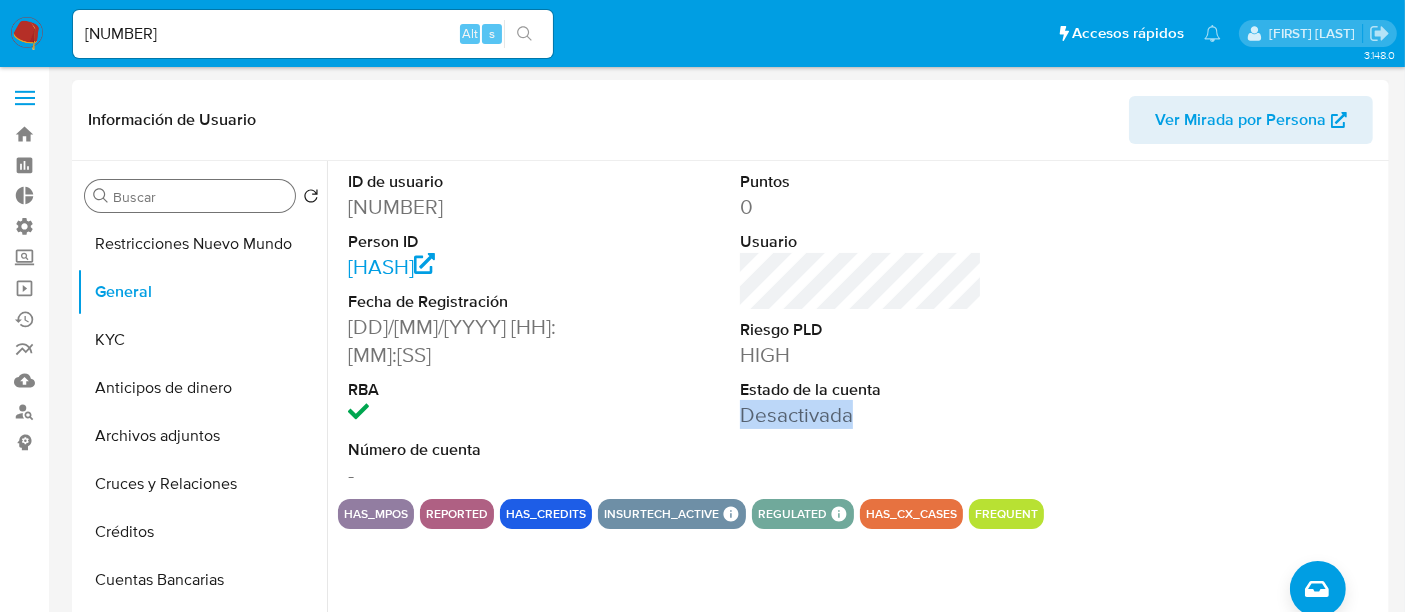 click on "Desactivada" at bounding box center (861, 415) 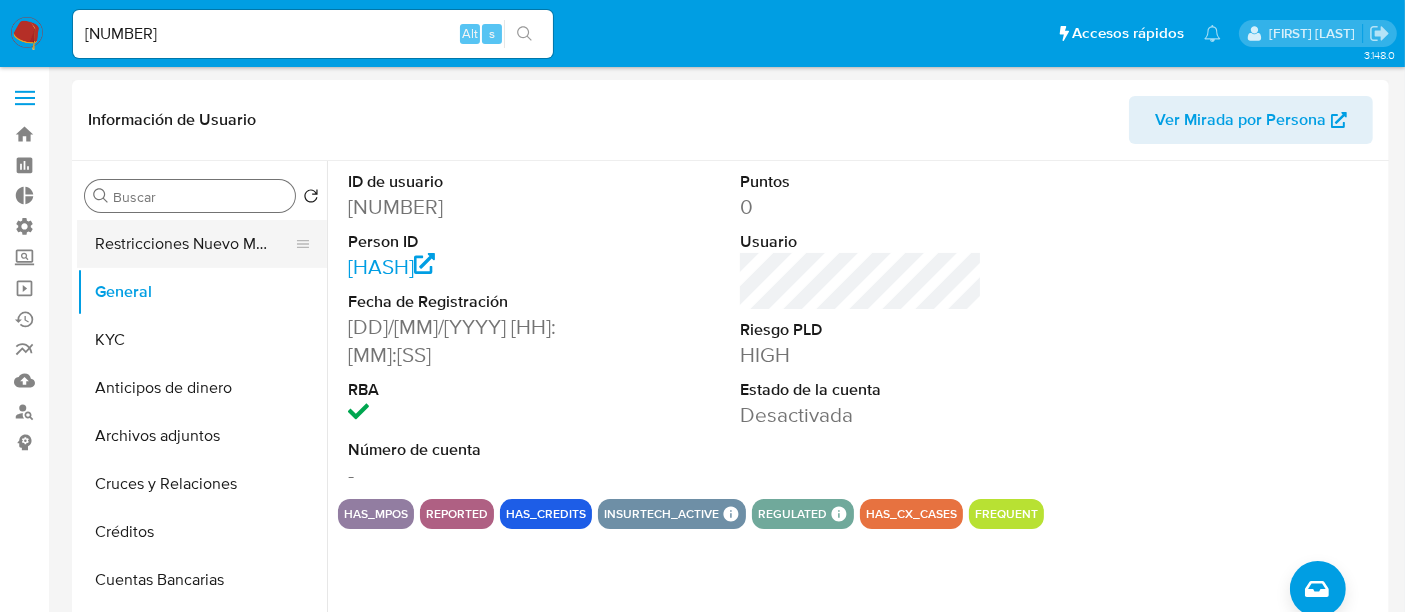 click on "Restricciones Nuevo Mundo" at bounding box center (194, 244) 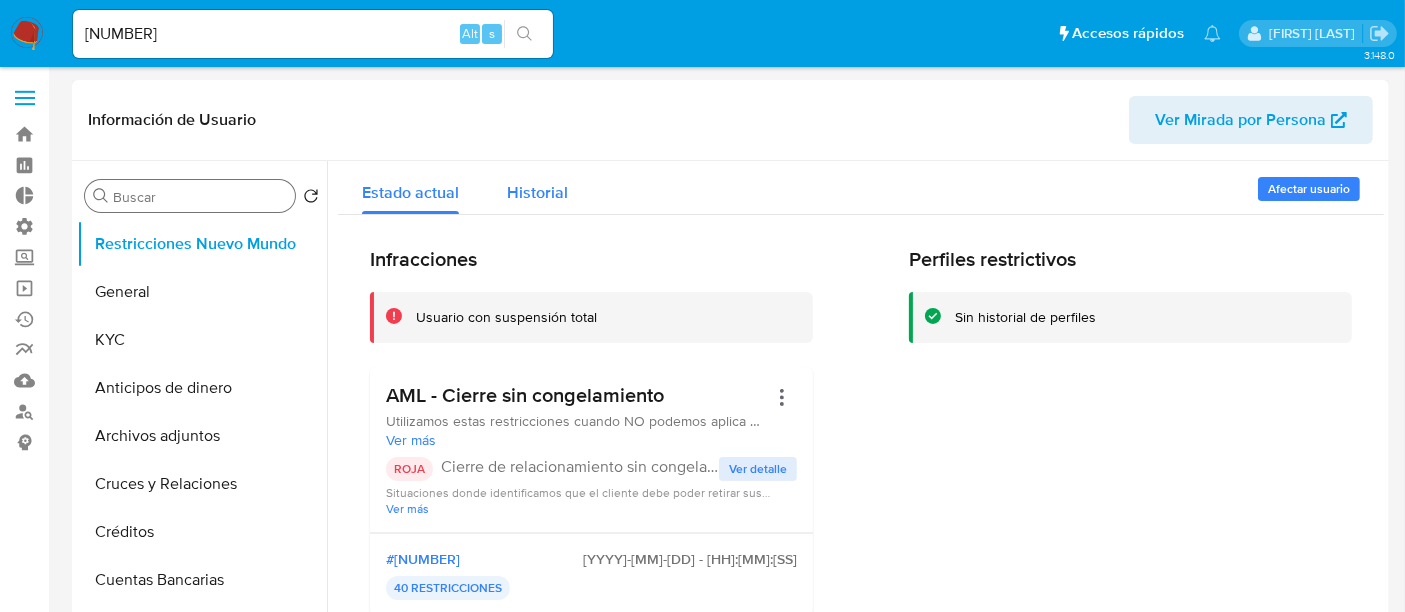 click on "Historial" at bounding box center [537, 192] 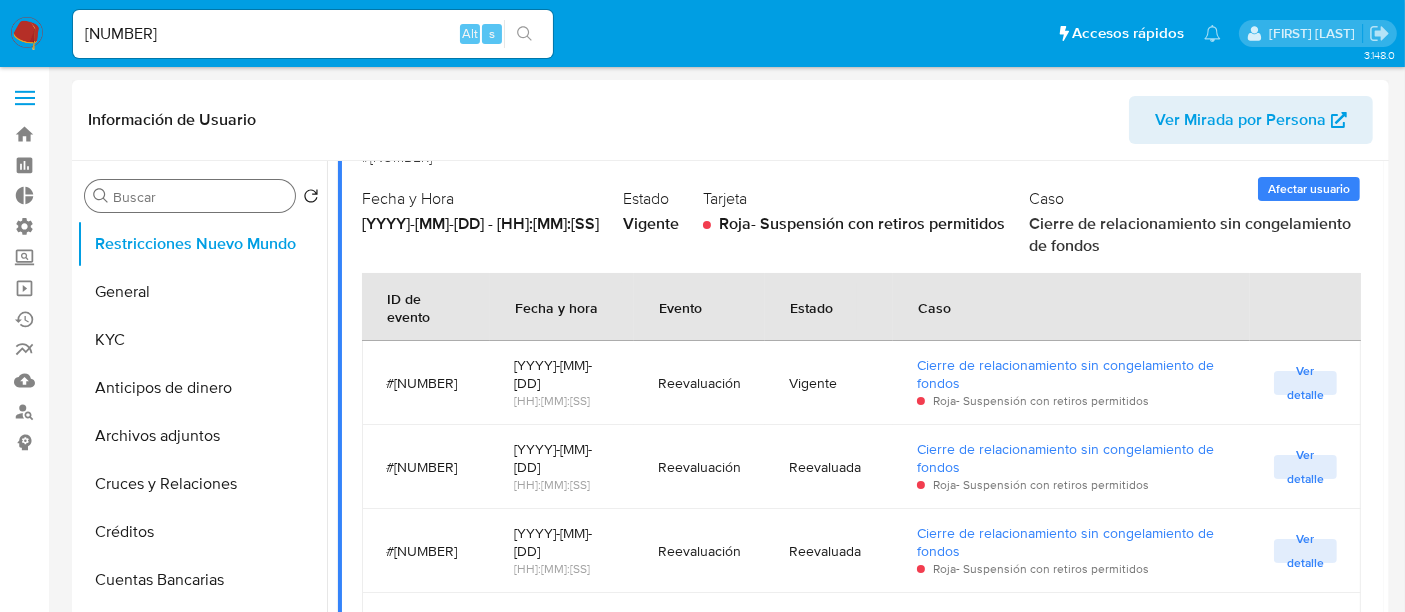 scroll, scrollTop: 222, scrollLeft: 0, axis: vertical 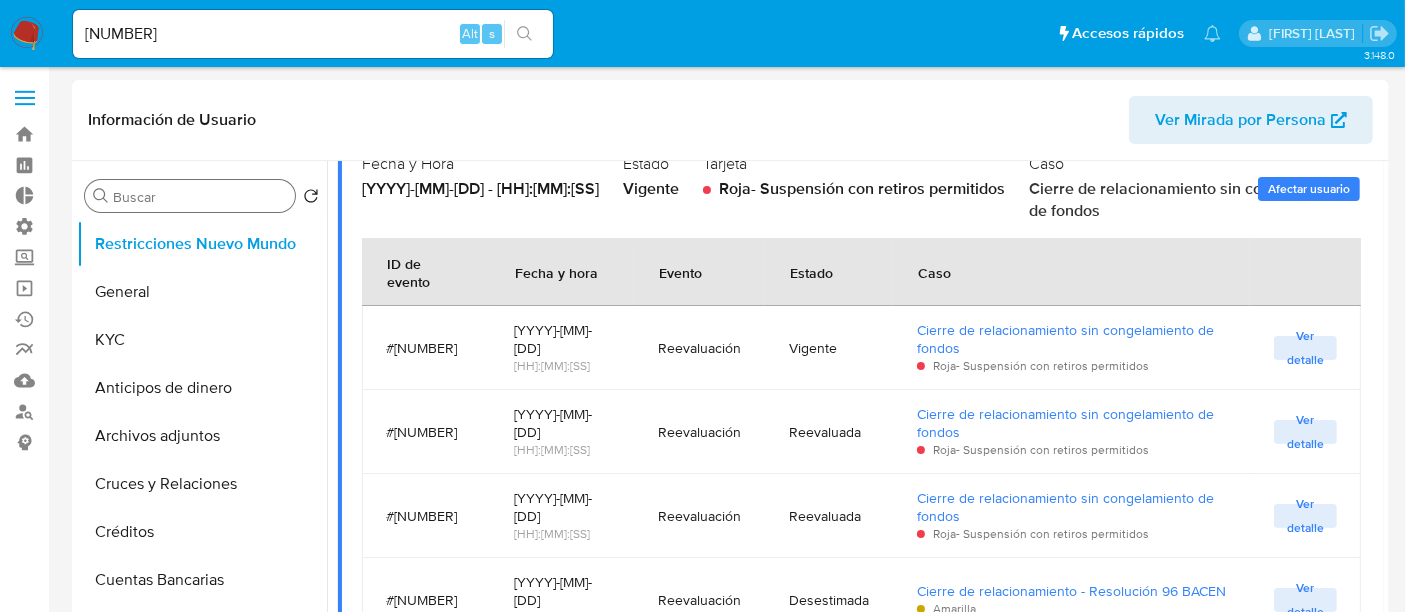 drag, startPoint x: 828, startPoint y: 268, endPoint x: 825, endPoint y: 287, distance: 19.235384 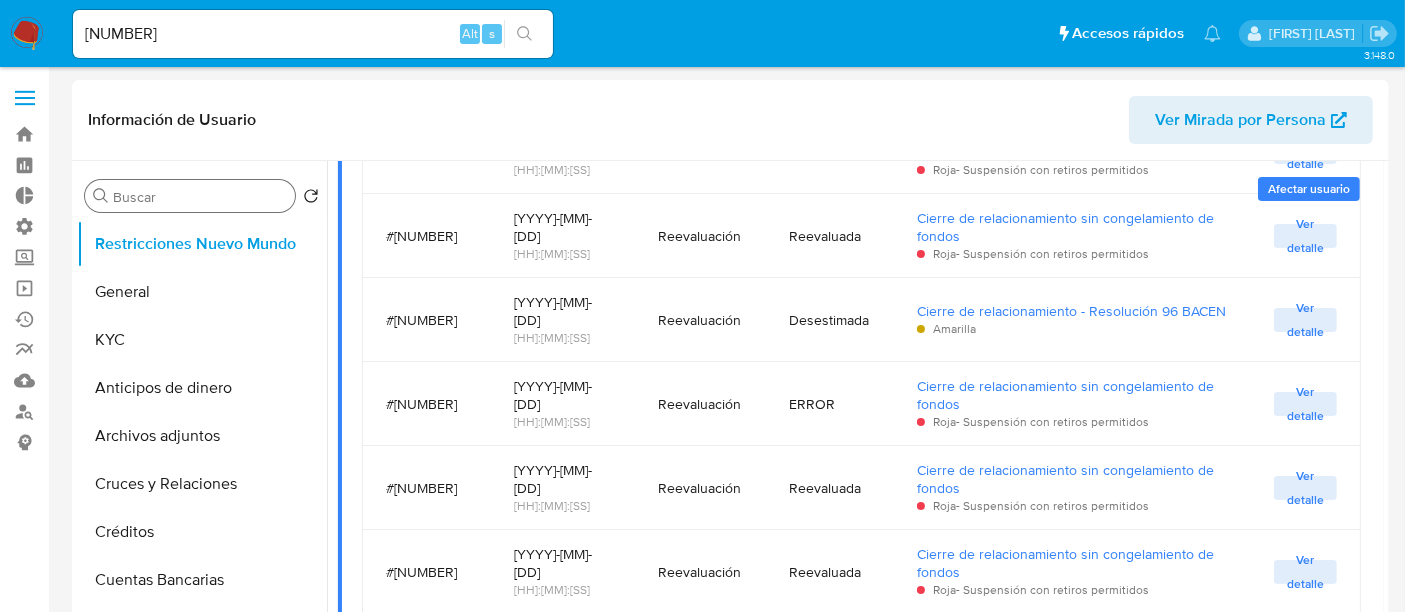 scroll, scrollTop: 534, scrollLeft: 0, axis: vertical 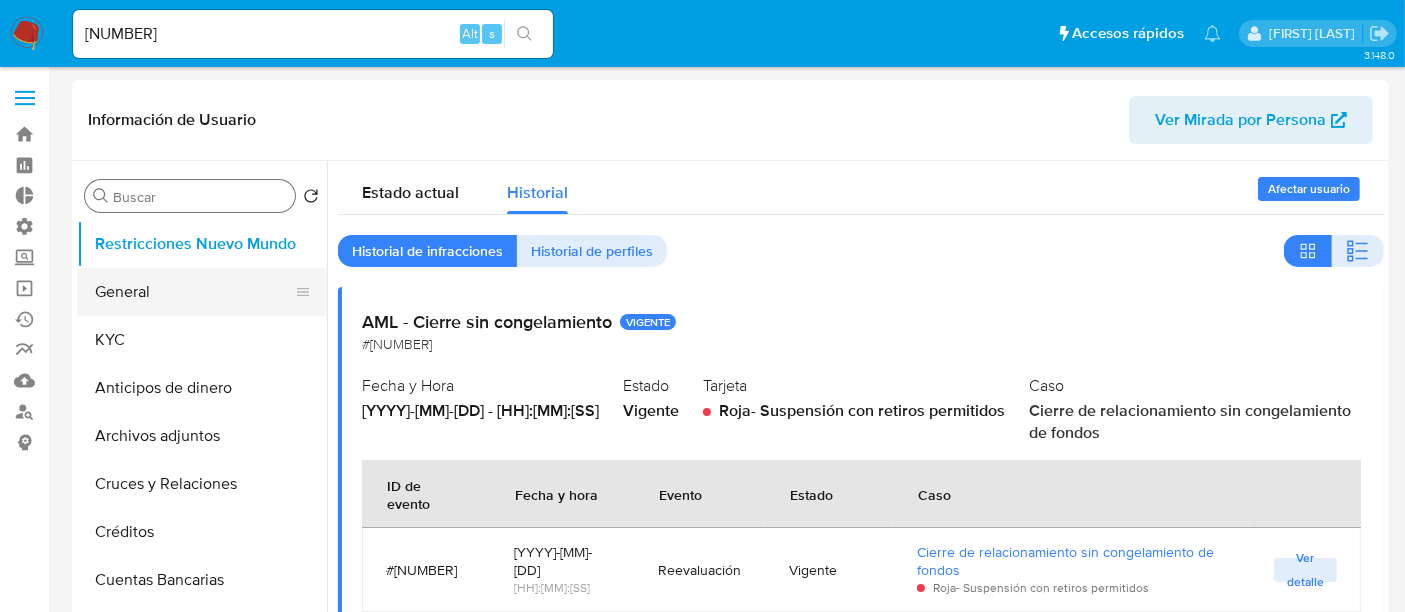 click on "General" at bounding box center [194, 292] 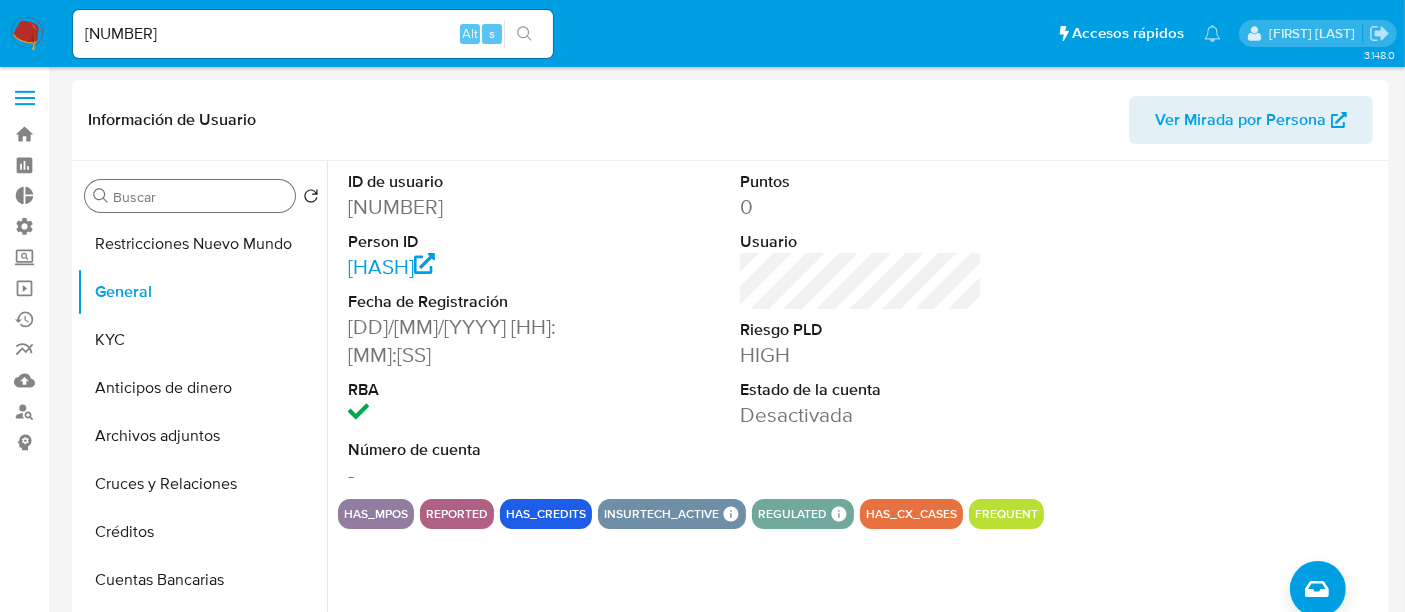 type 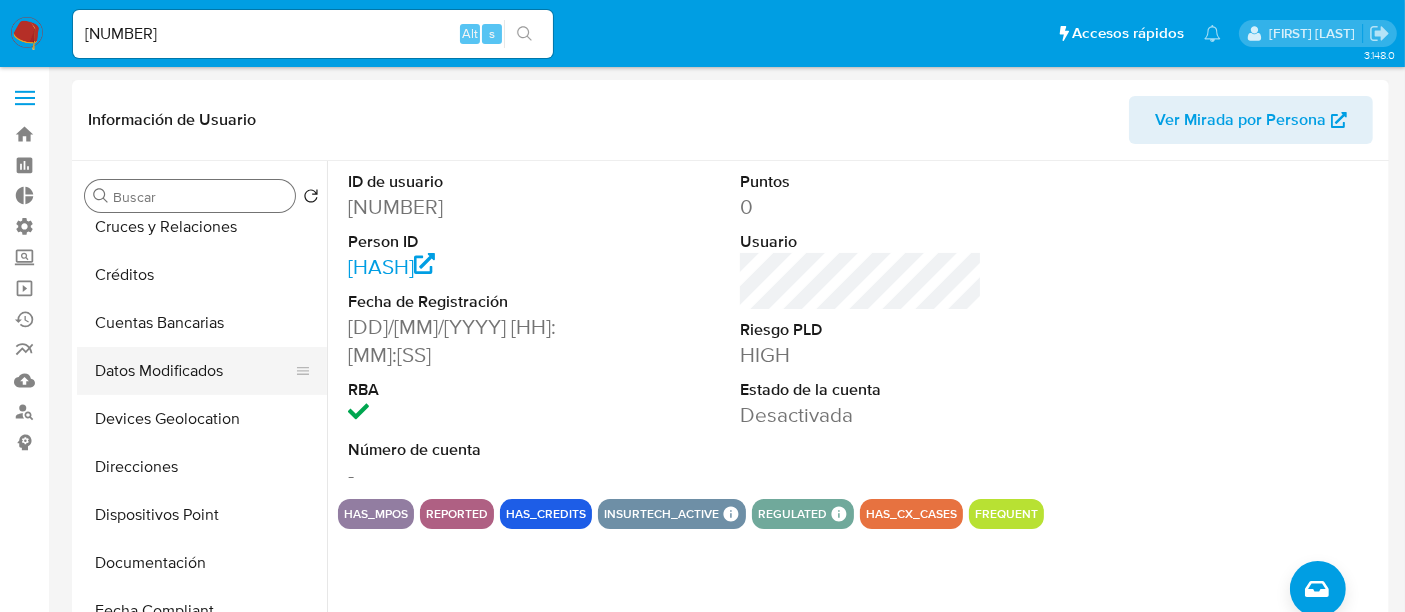 scroll, scrollTop: 333, scrollLeft: 0, axis: vertical 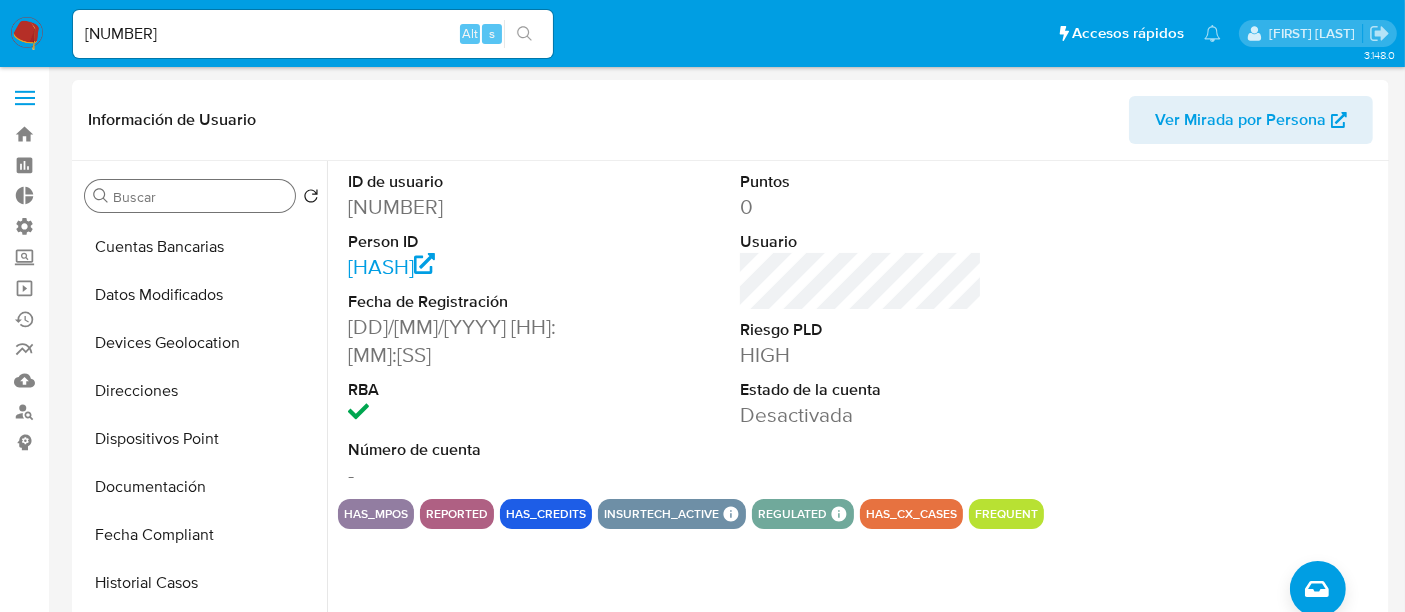 click on "Buscar" at bounding box center (200, 197) 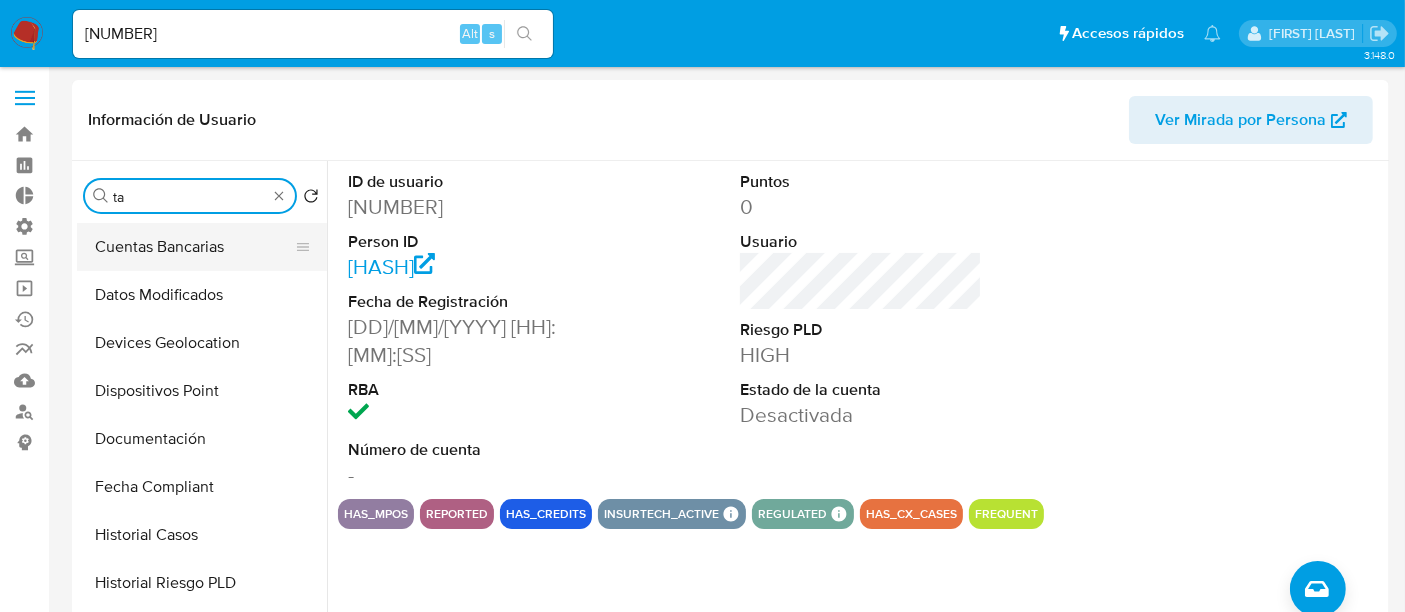 scroll, scrollTop: 0, scrollLeft: 0, axis: both 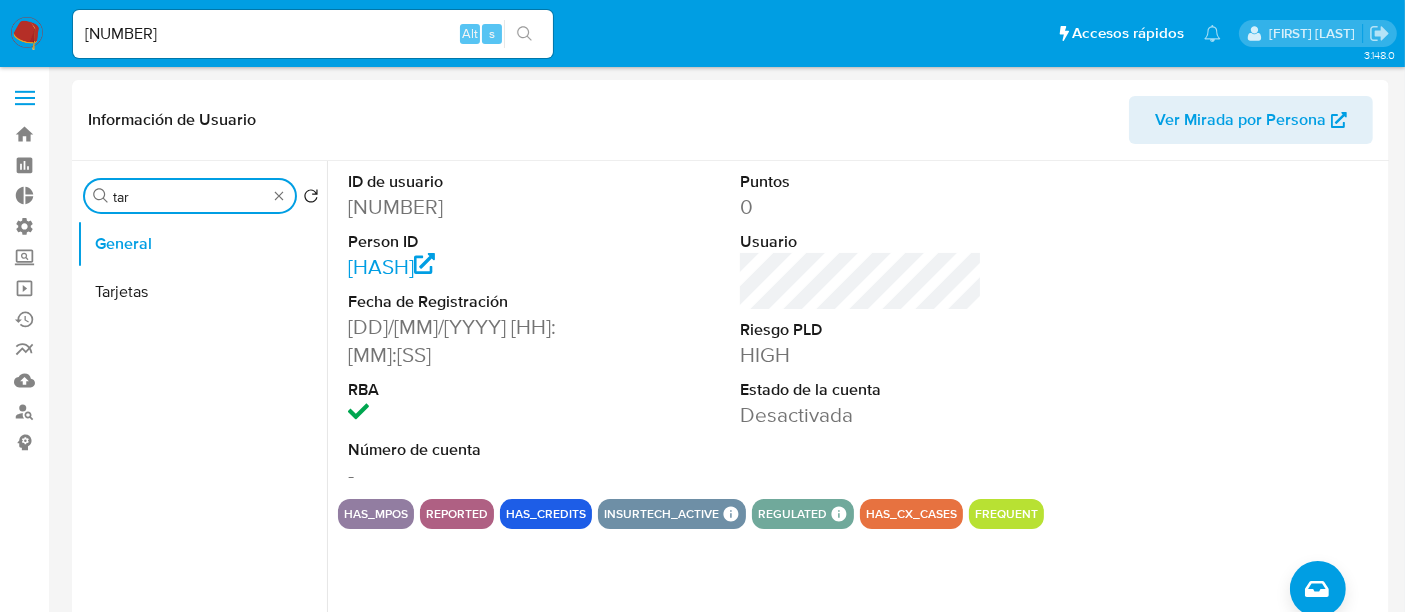 type on "tar" 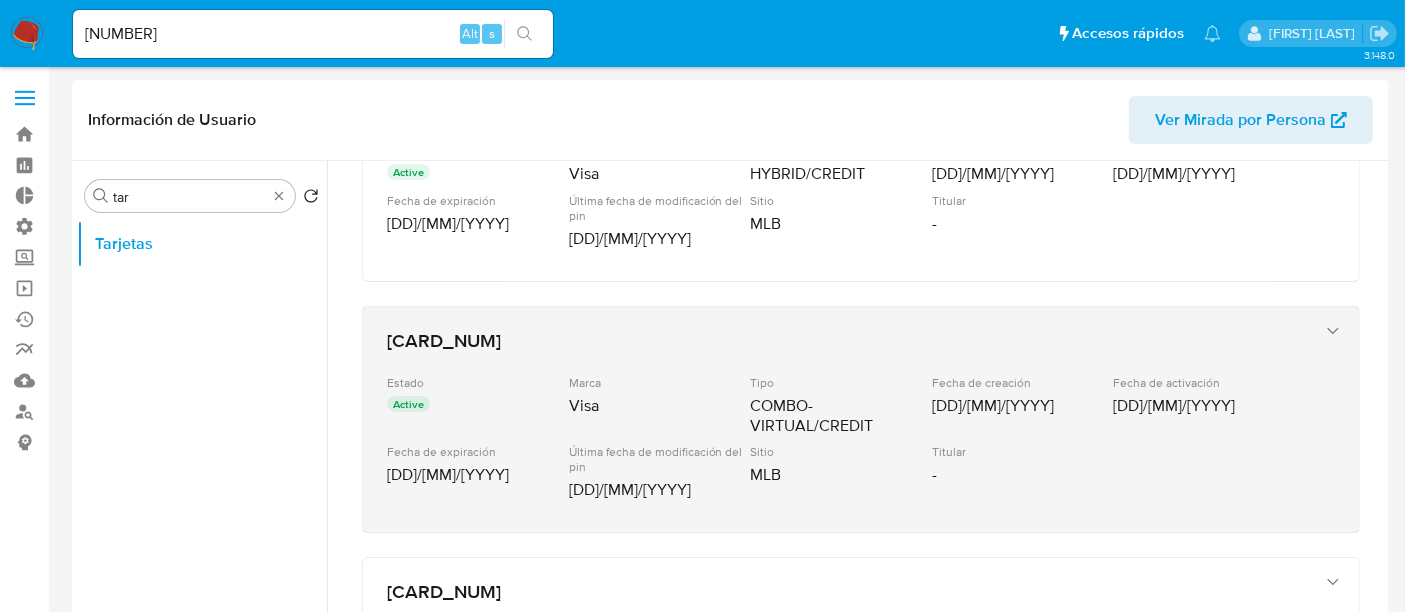 scroll, scrollTop: 222, scrollLeft: 0, axis: vertical 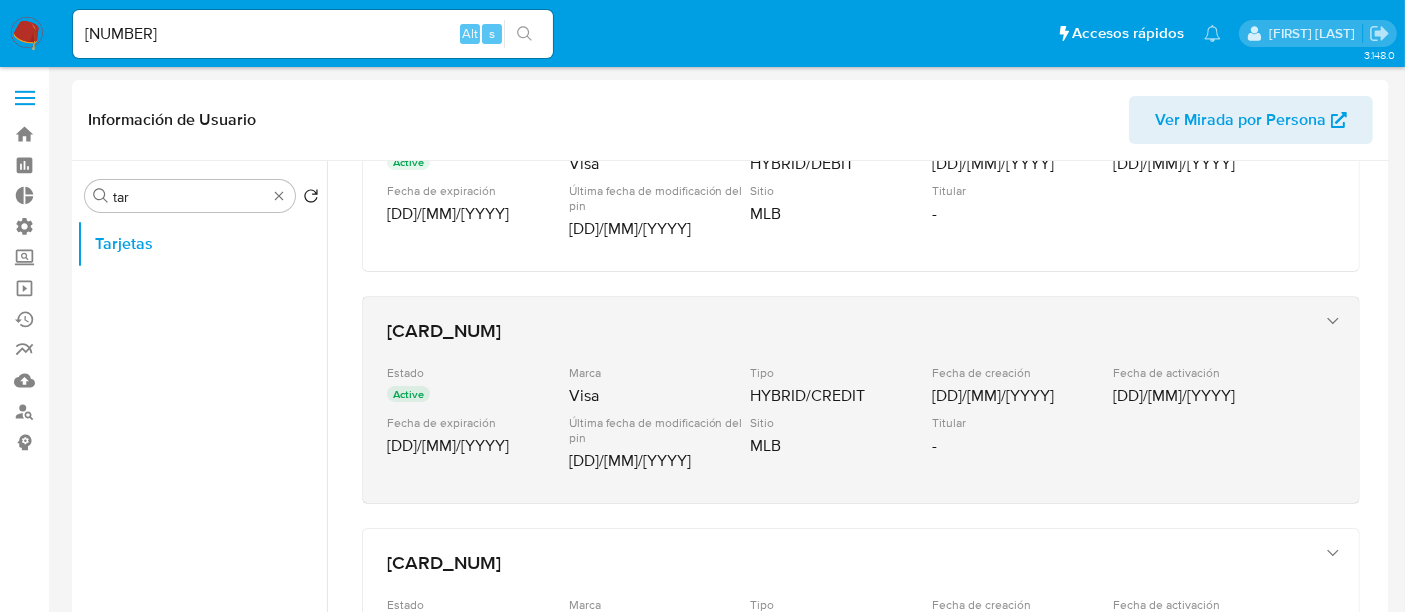 drag, startPoint x: 388, startPoint y: 446, endPoint x: 482, endPoint y: 444, distance: 94.02127 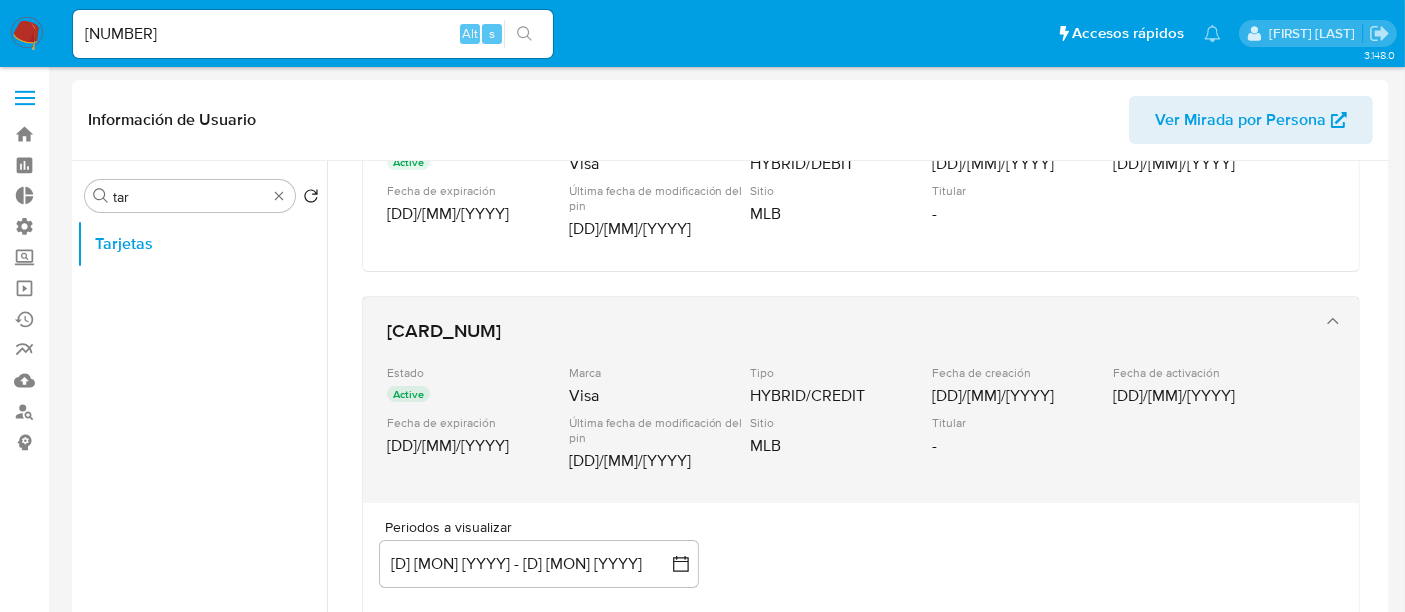 click on "01/12/2029" at bounding box center [476, 446] 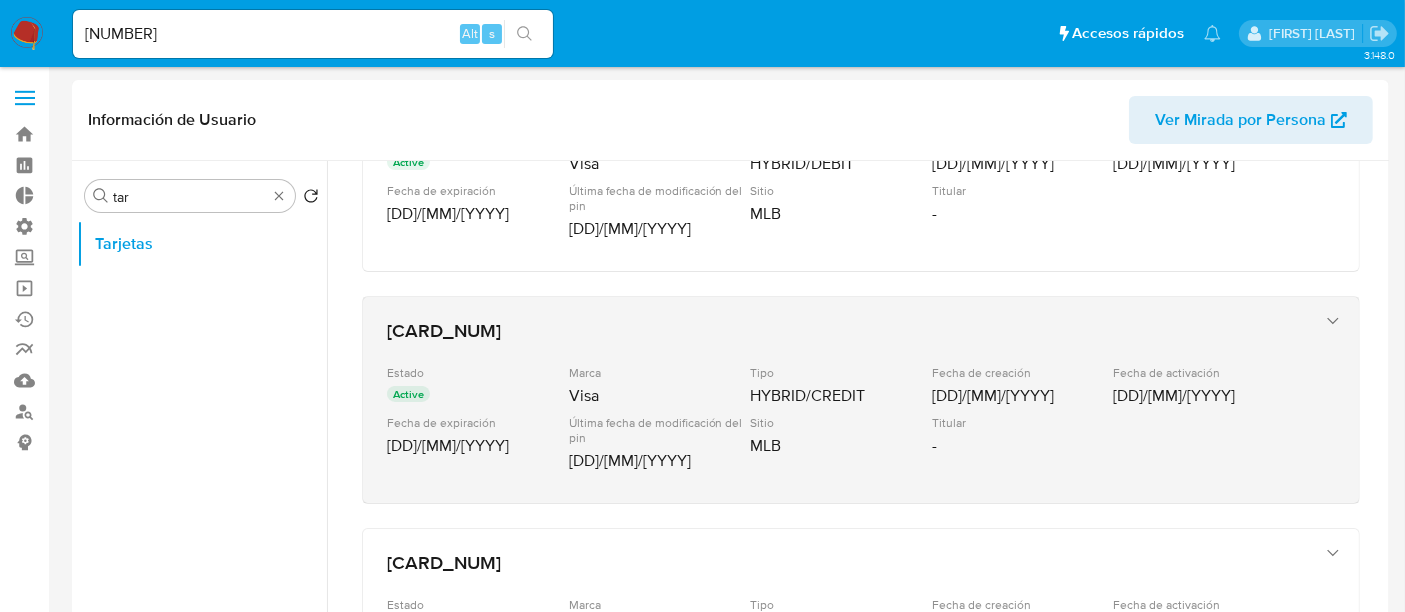 drag, startPoint x: 385, startPoint y: 392, endPoint x: 480, endPoint y: 389, distance: 95.047356 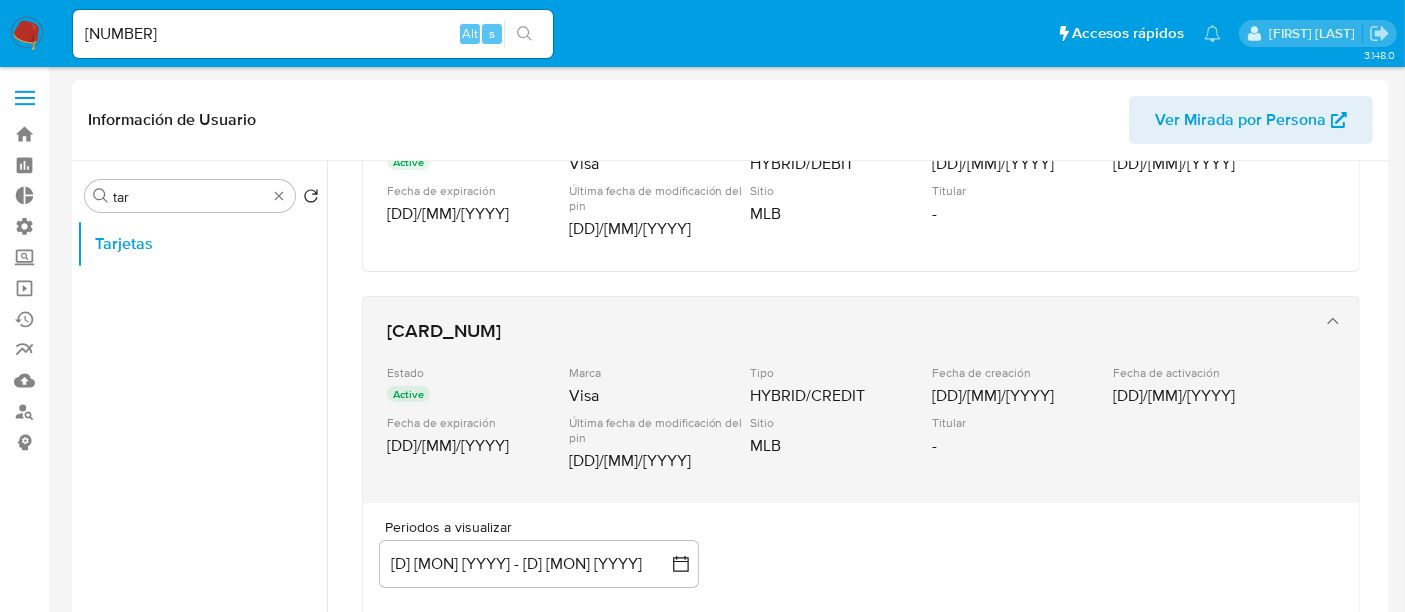 drag, startPoint x: 487, startPoint y: 411, endPoint x: 499, endPoint y: 407, distance: 12.649111 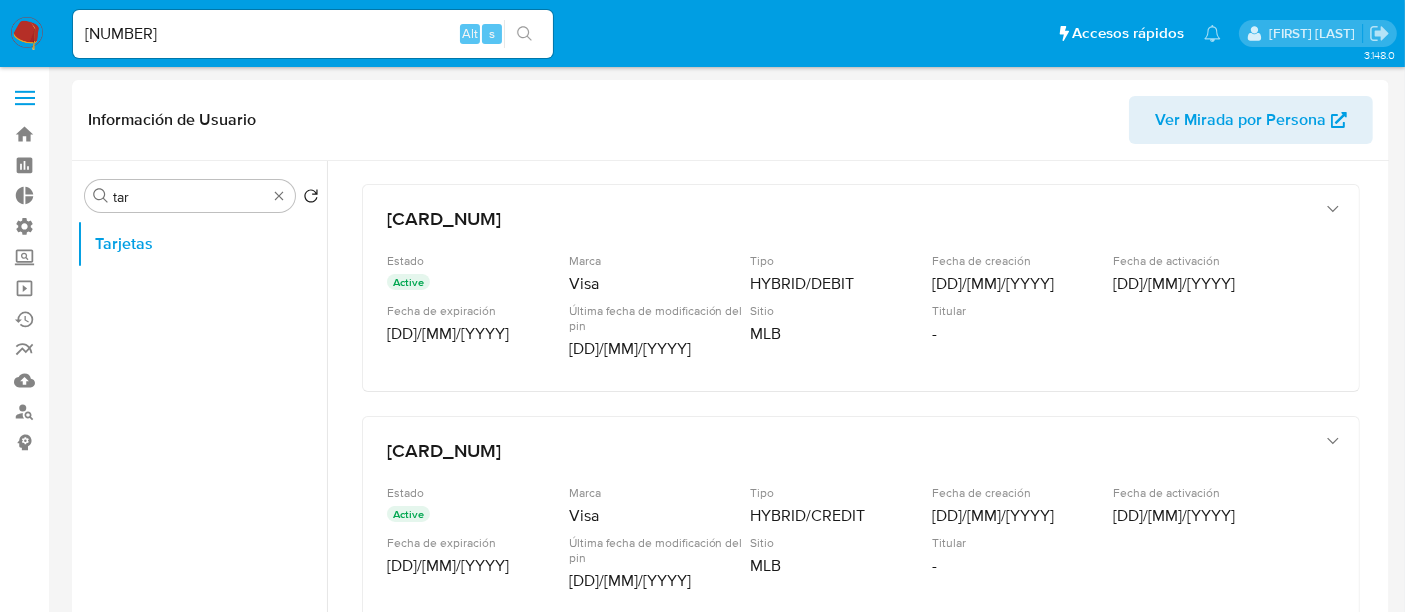 scroll, scrollTop: 0, scrollLeft: 0, axis: both 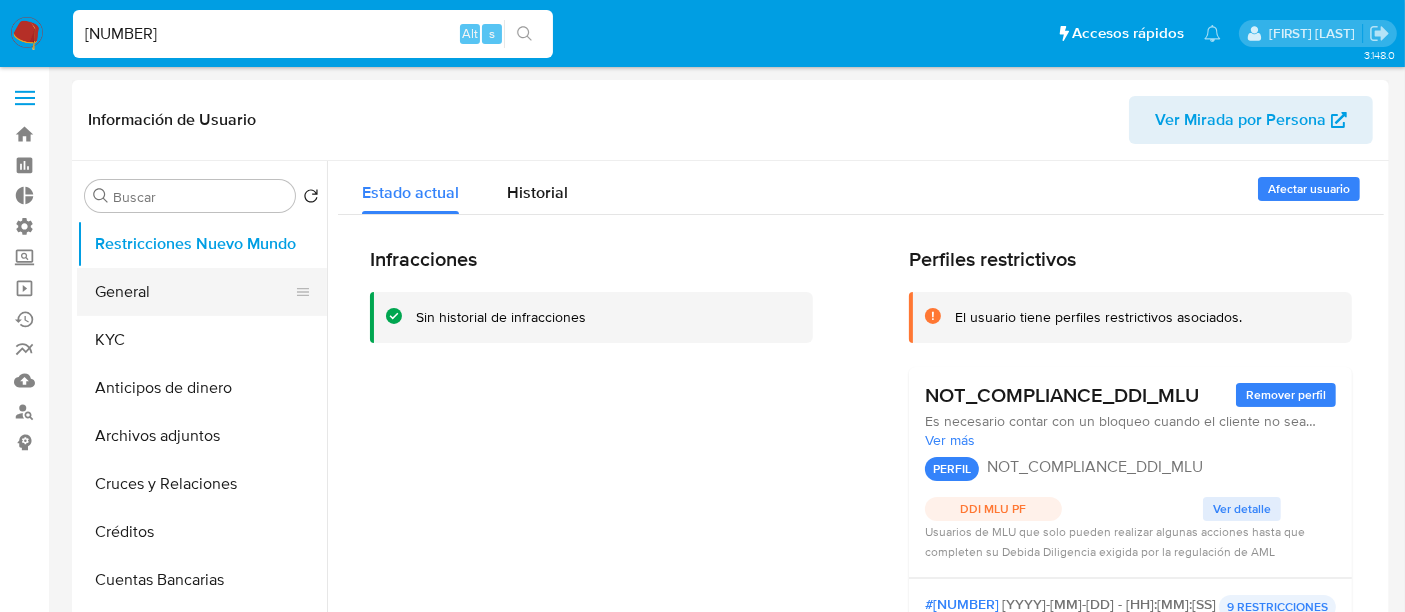 select on "10" 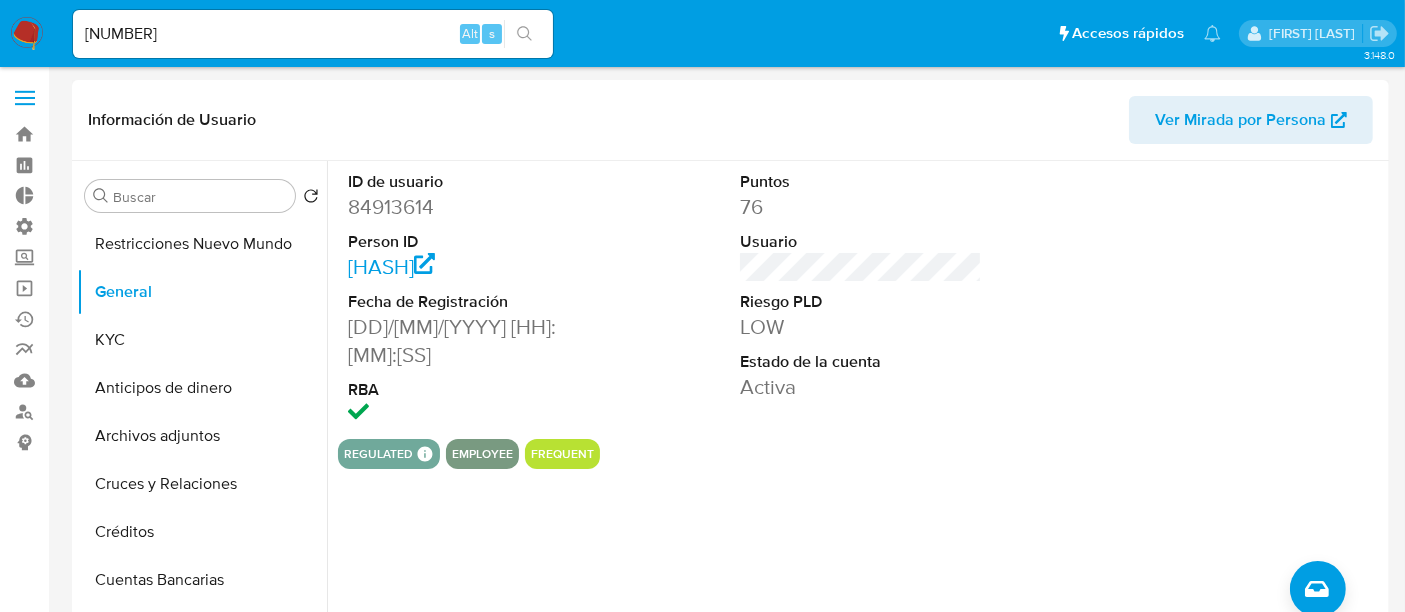 click on "84913614" at bounding box center (469, 207) 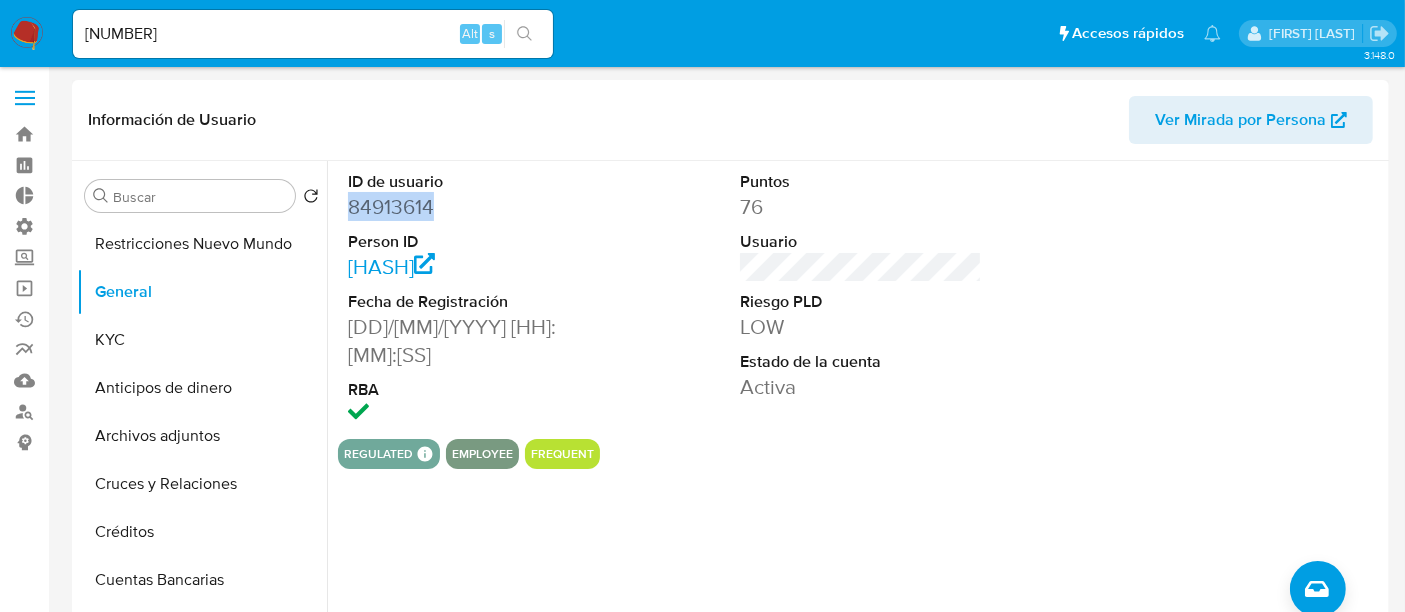 click on "84913614" at bounding box center [469, 207] 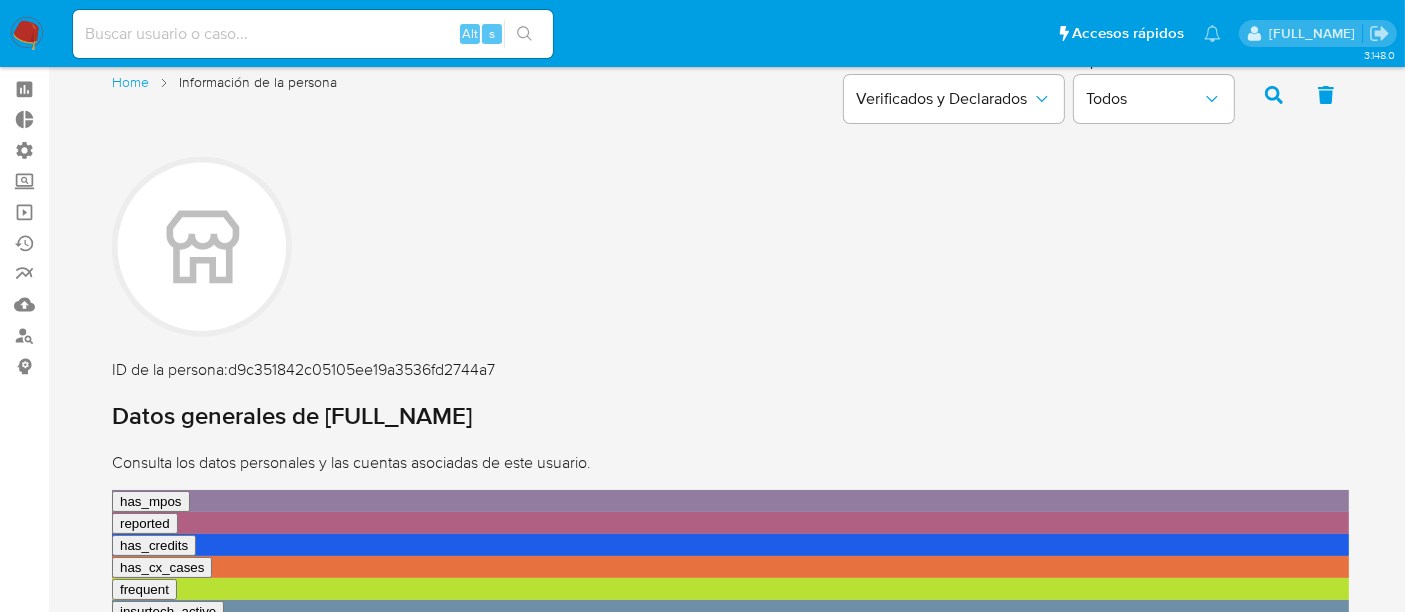 scroll, scrollTop: 111, scrollLeft: 0, axis: vertical 